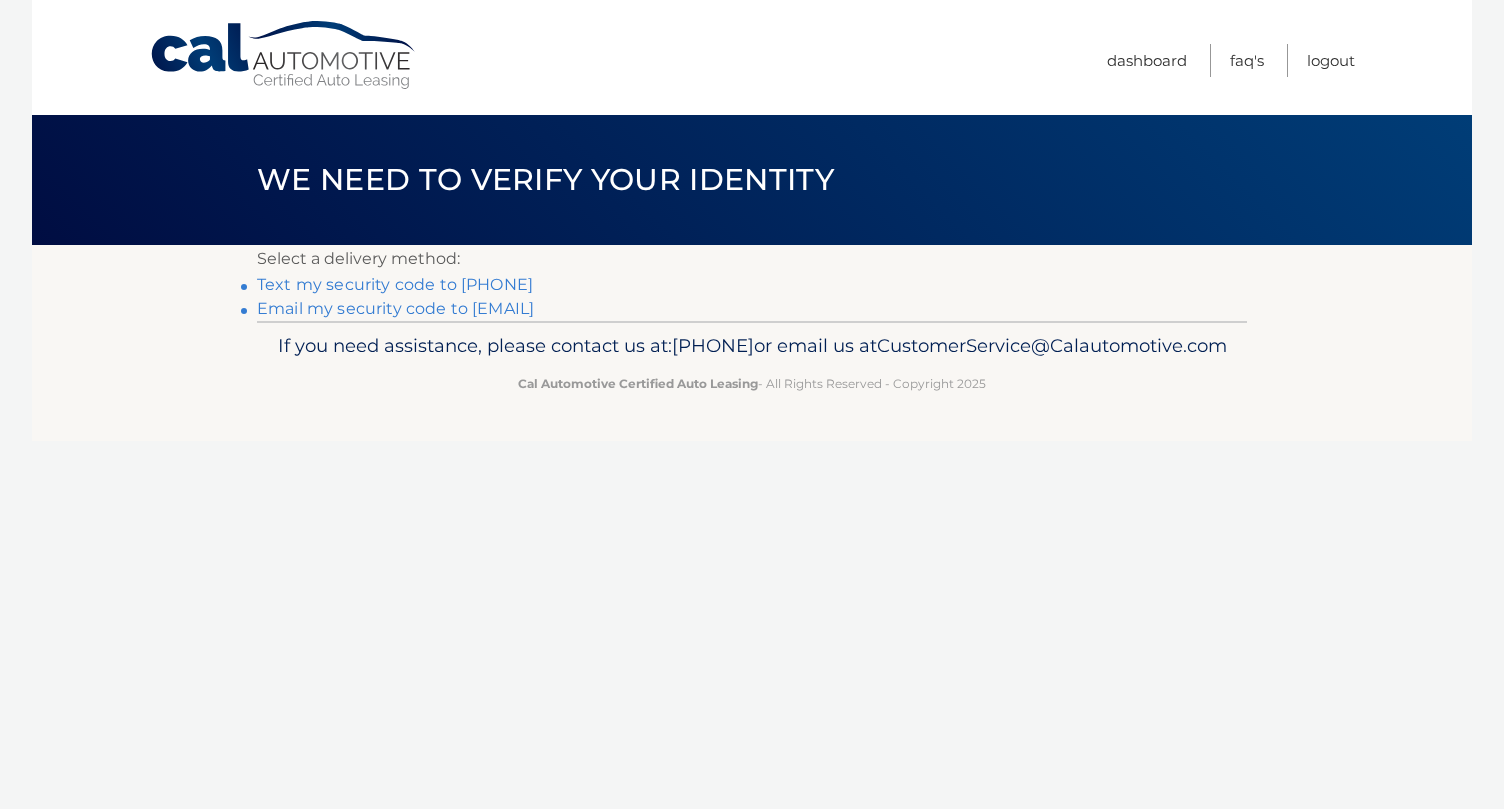scroll, scrollTop: 0, scrollLeft: 0, axis: both 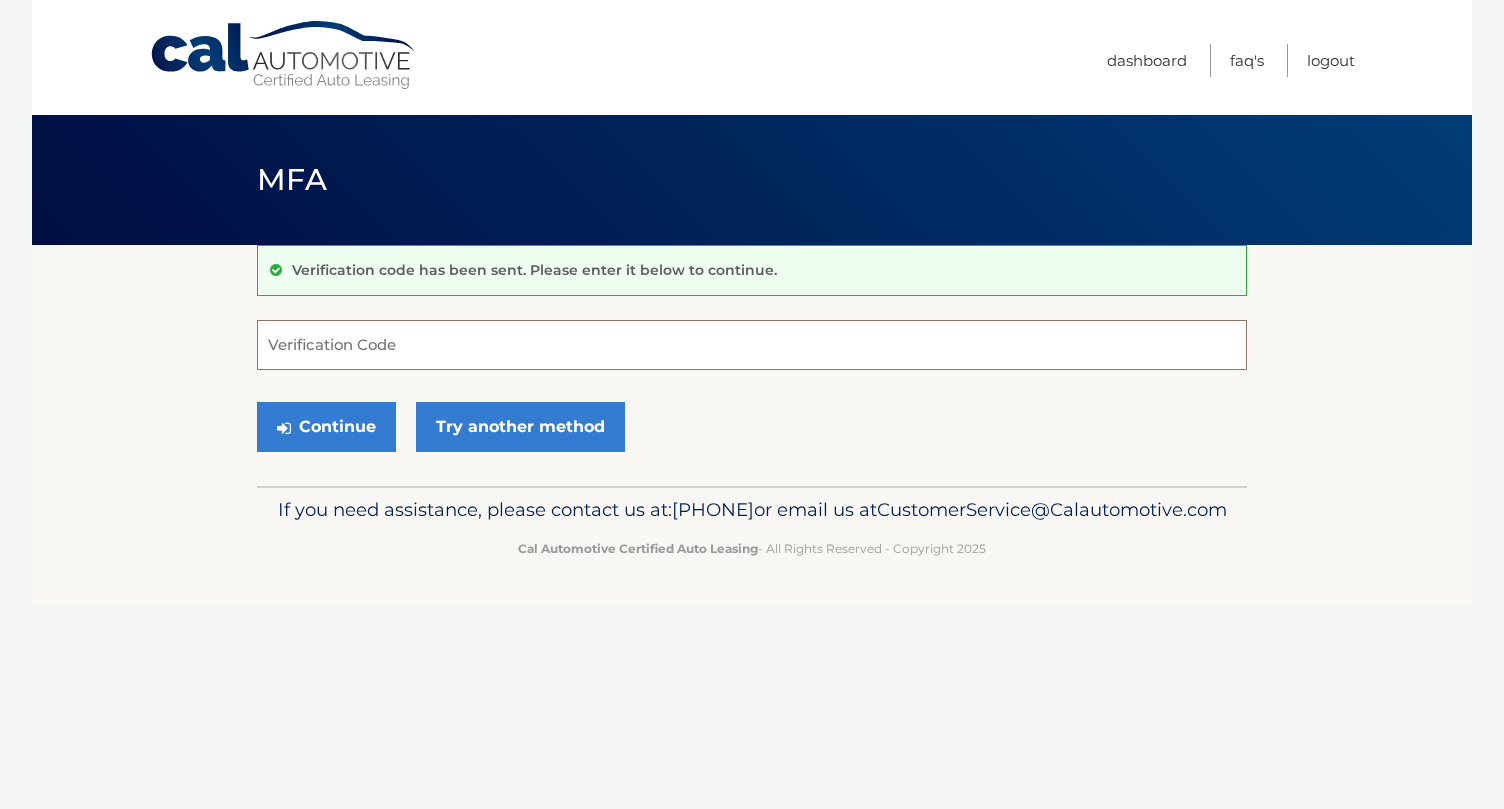 click on "Verification Code" at bounding box center (752, 345) 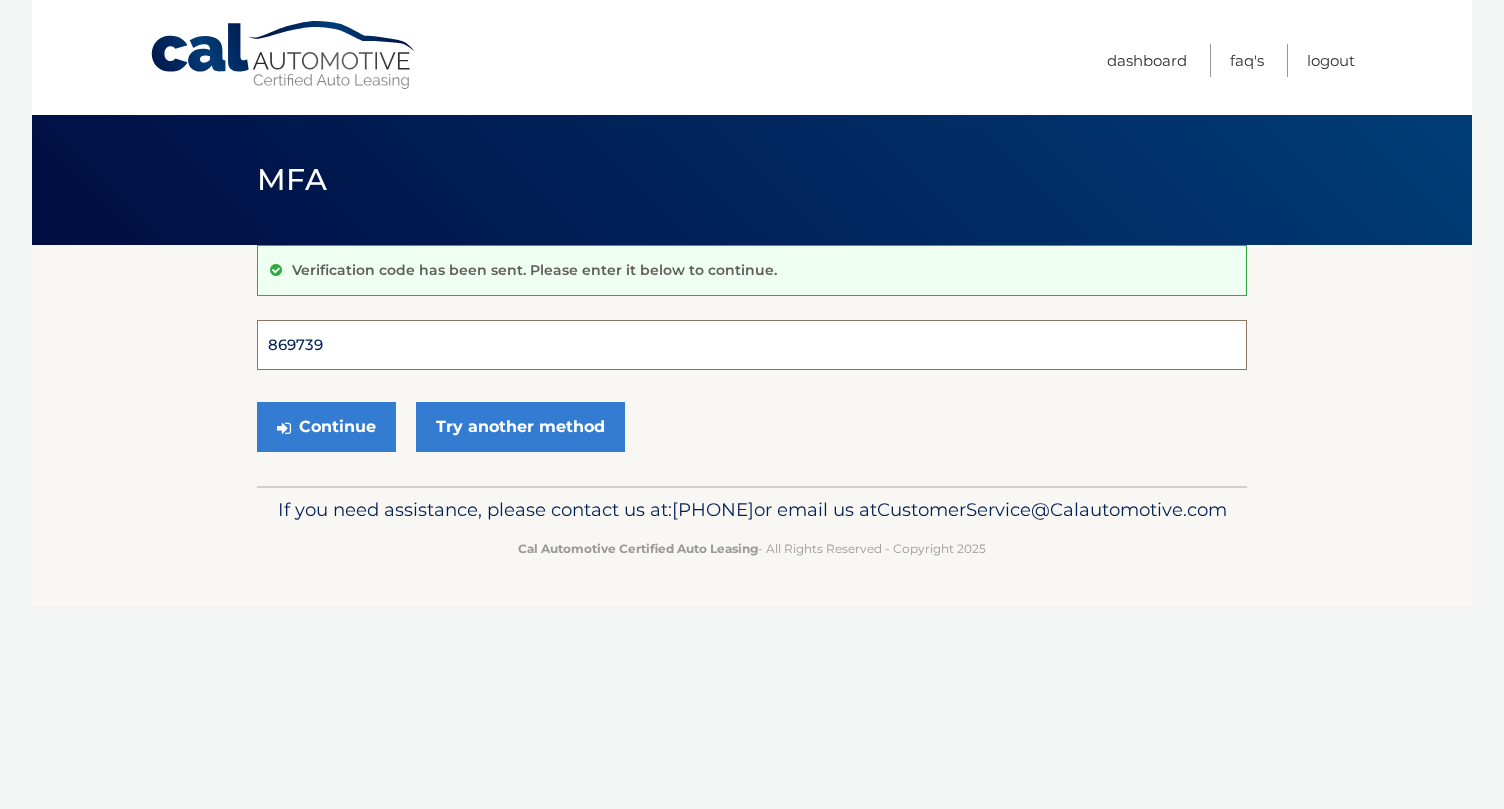 type on "869739" 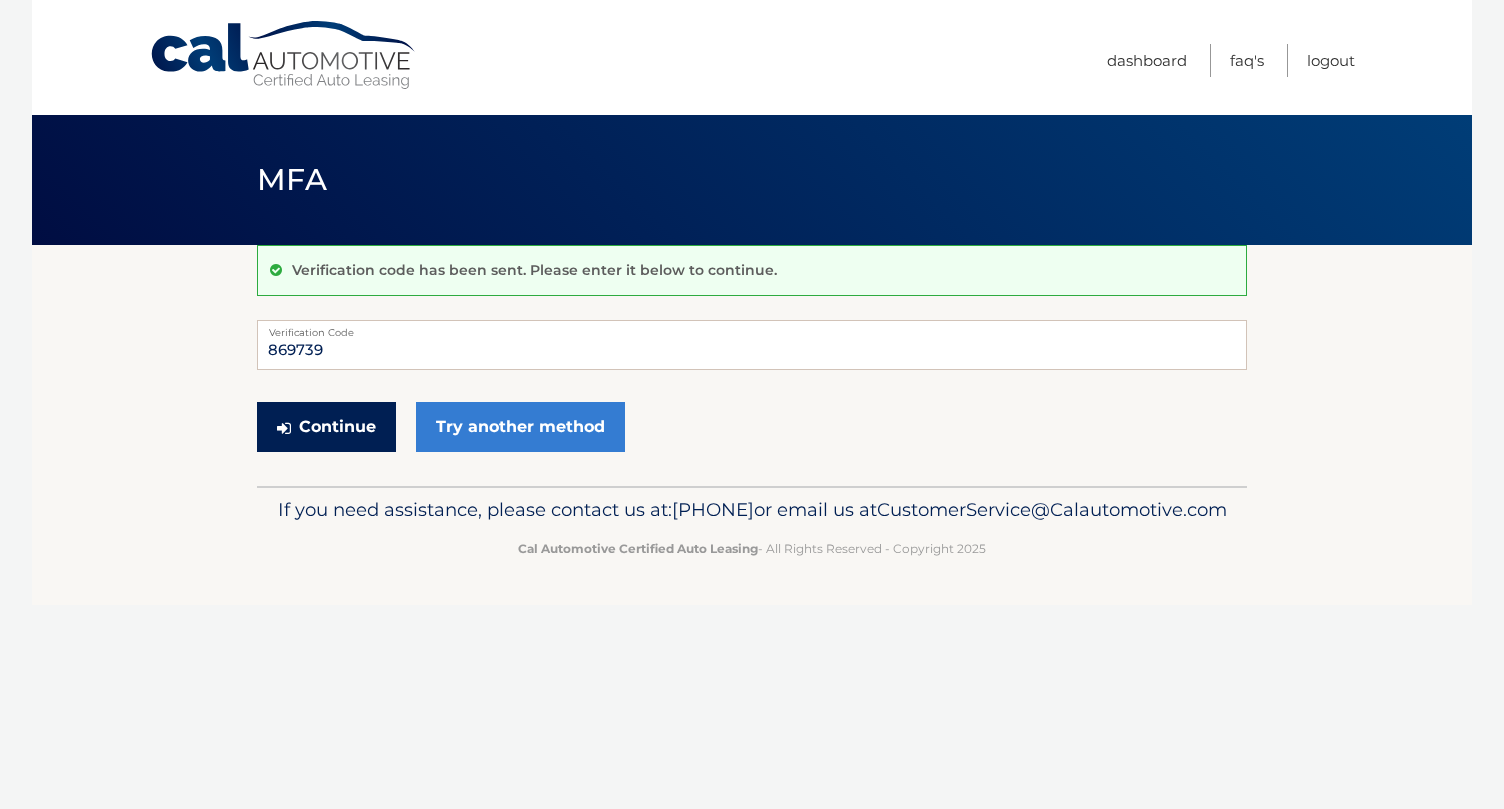 click on "Continue" at bounding box center (326, 427) 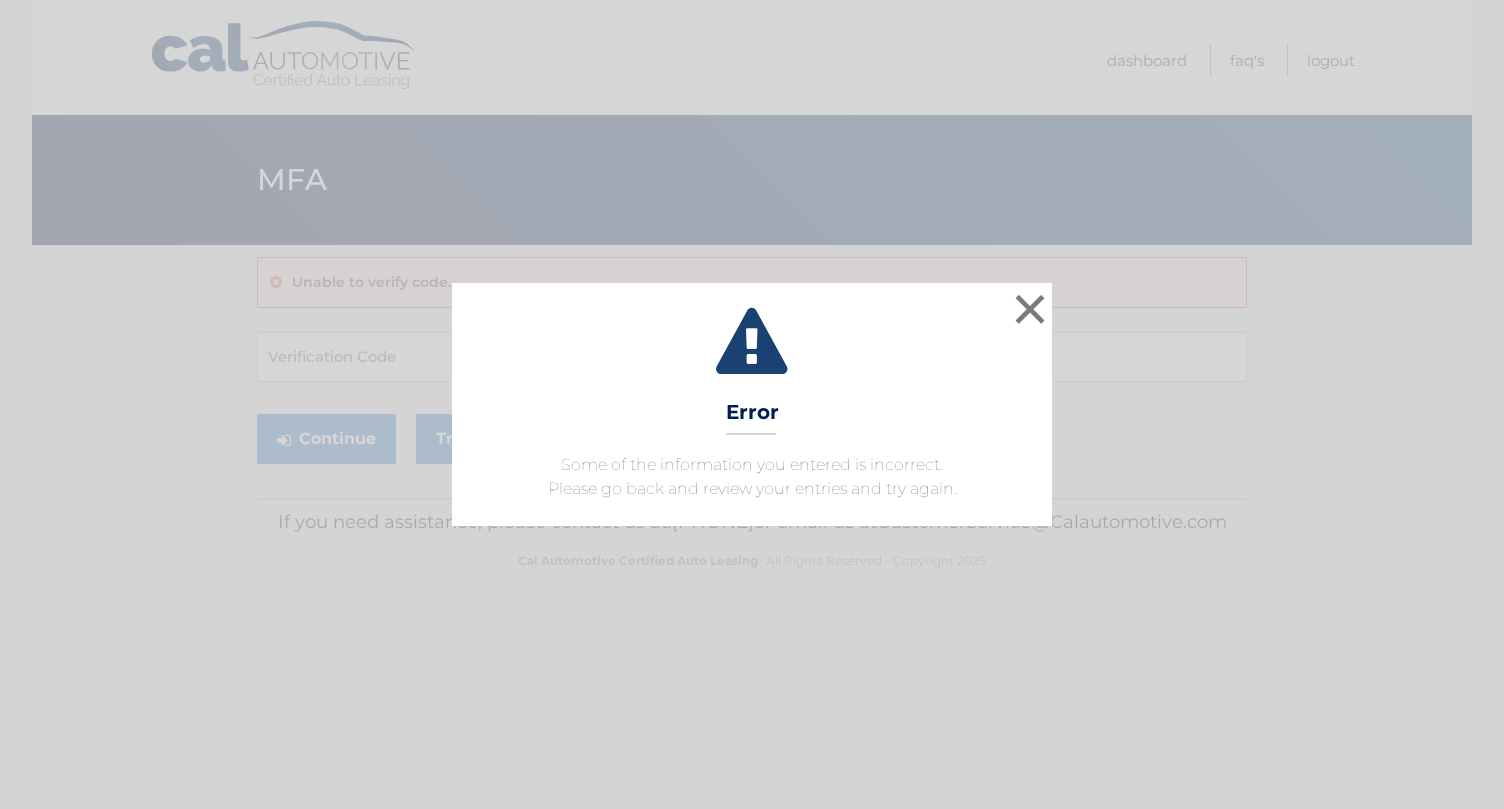 scroll, scrollTop: 0, scrollLeft: 0, axis: both 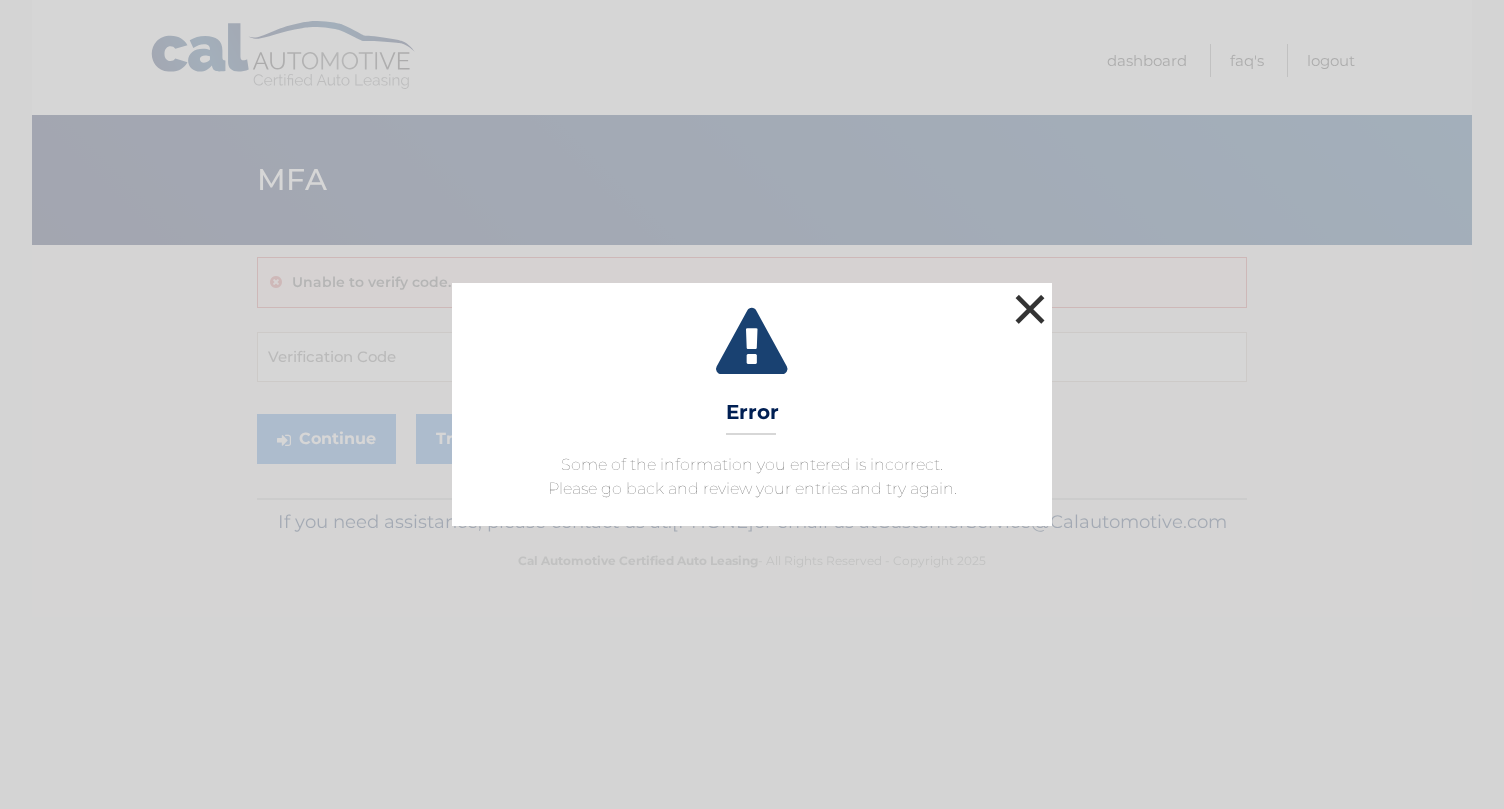 click on "×" at bounding box center [1030, 309] 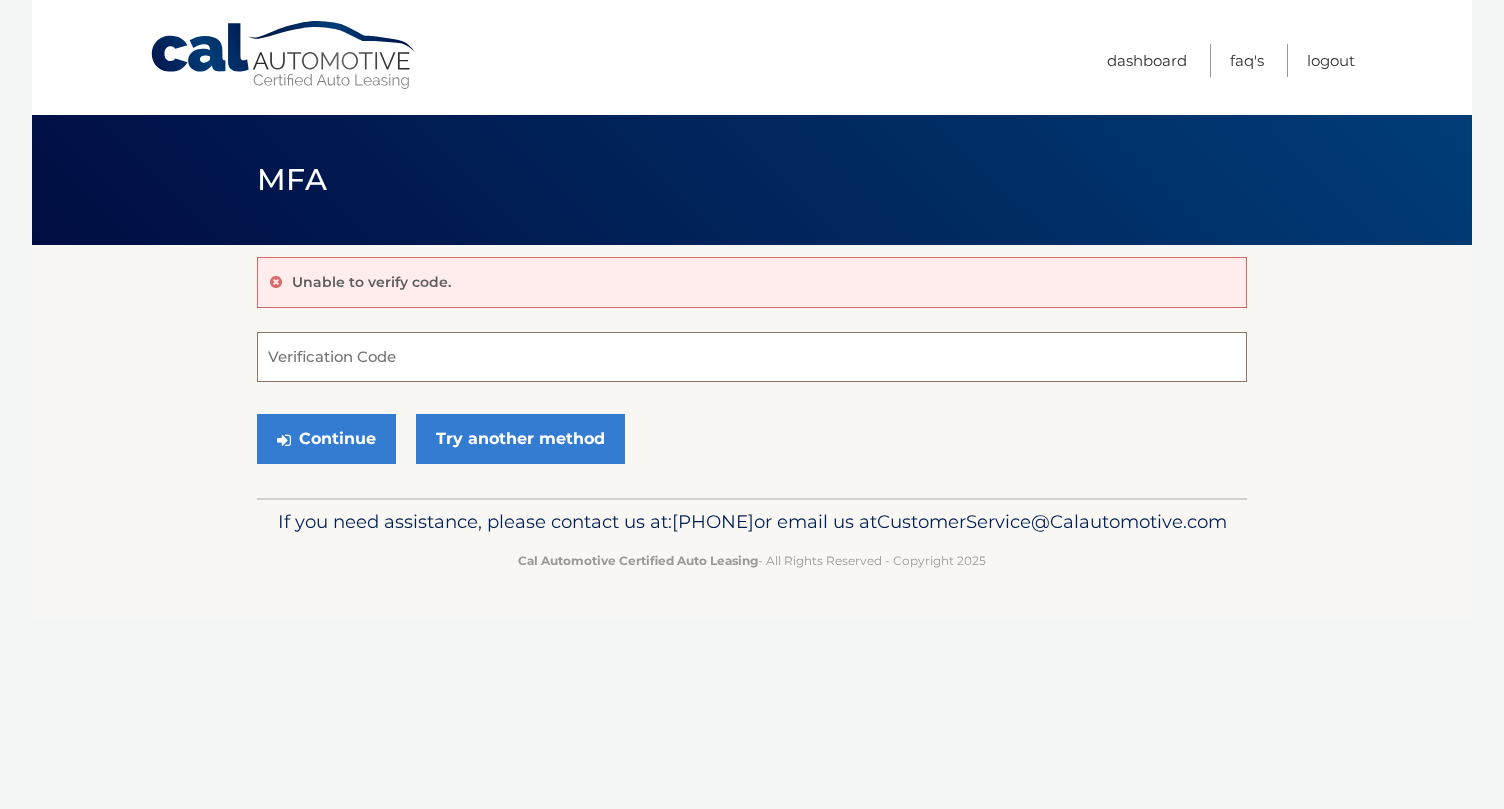 click on "Verification Code" at bounding box center [752, 357] 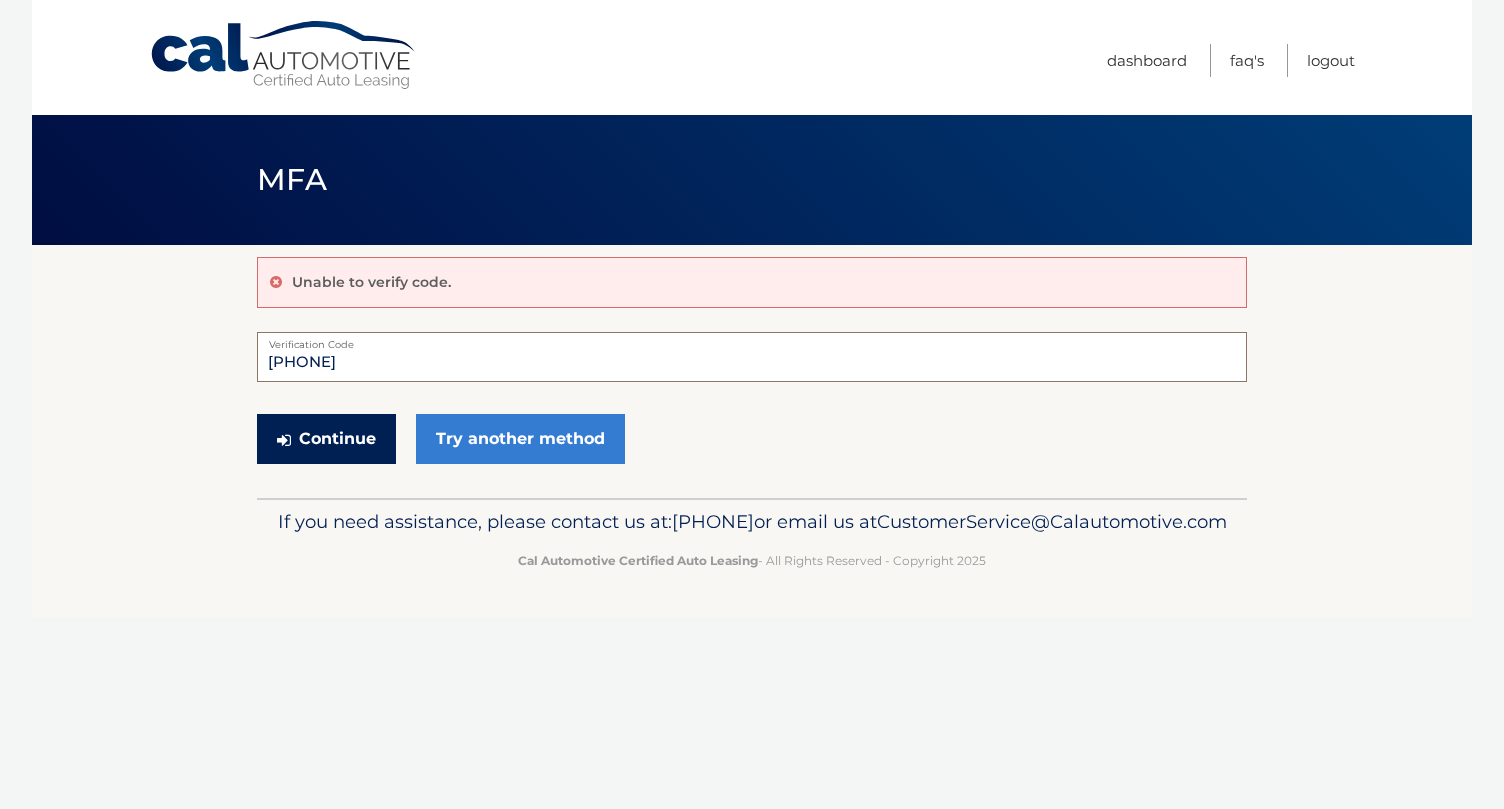 type on "708854" 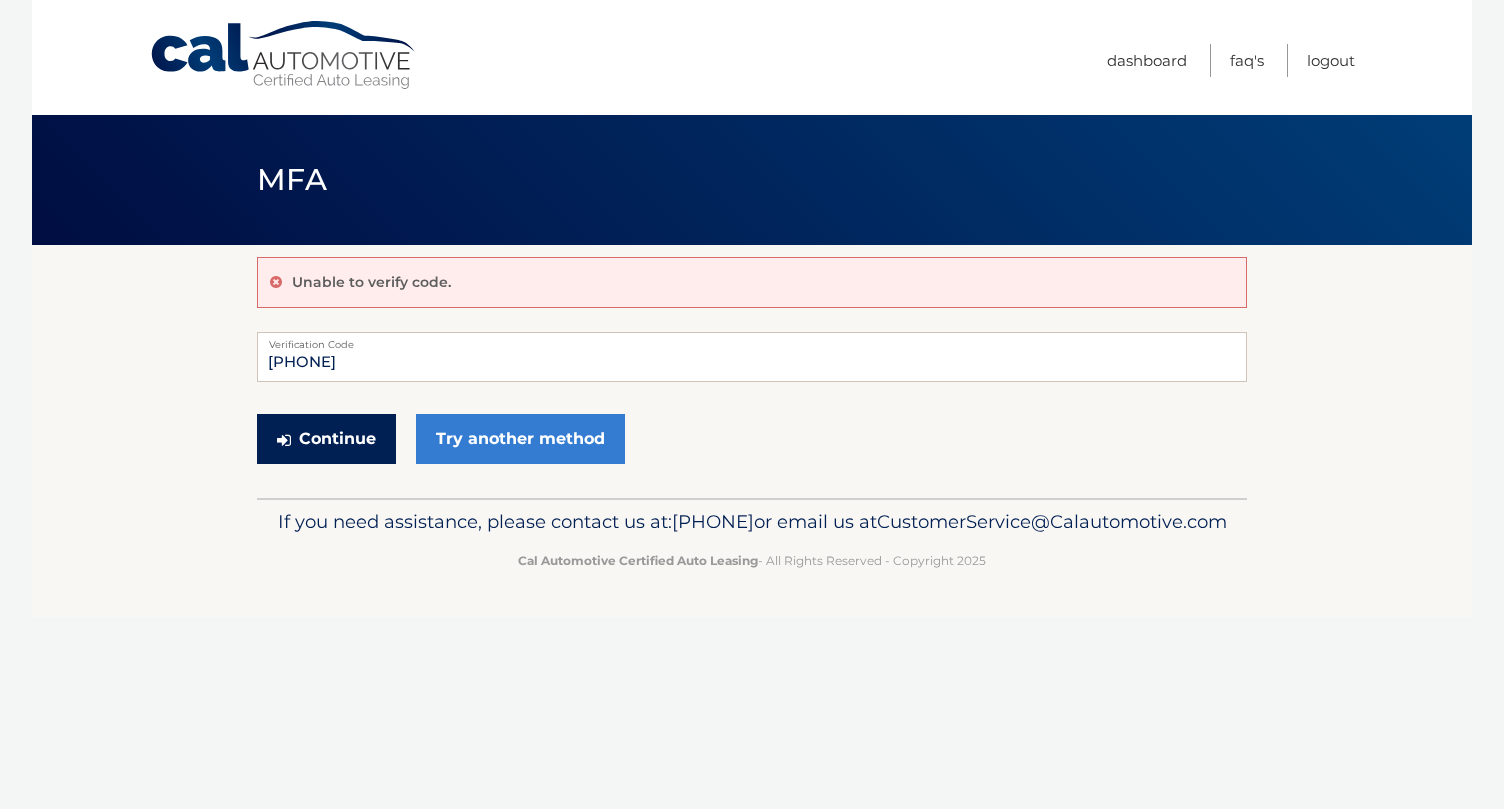 click on "Continue" at bounding box center [326, 439] 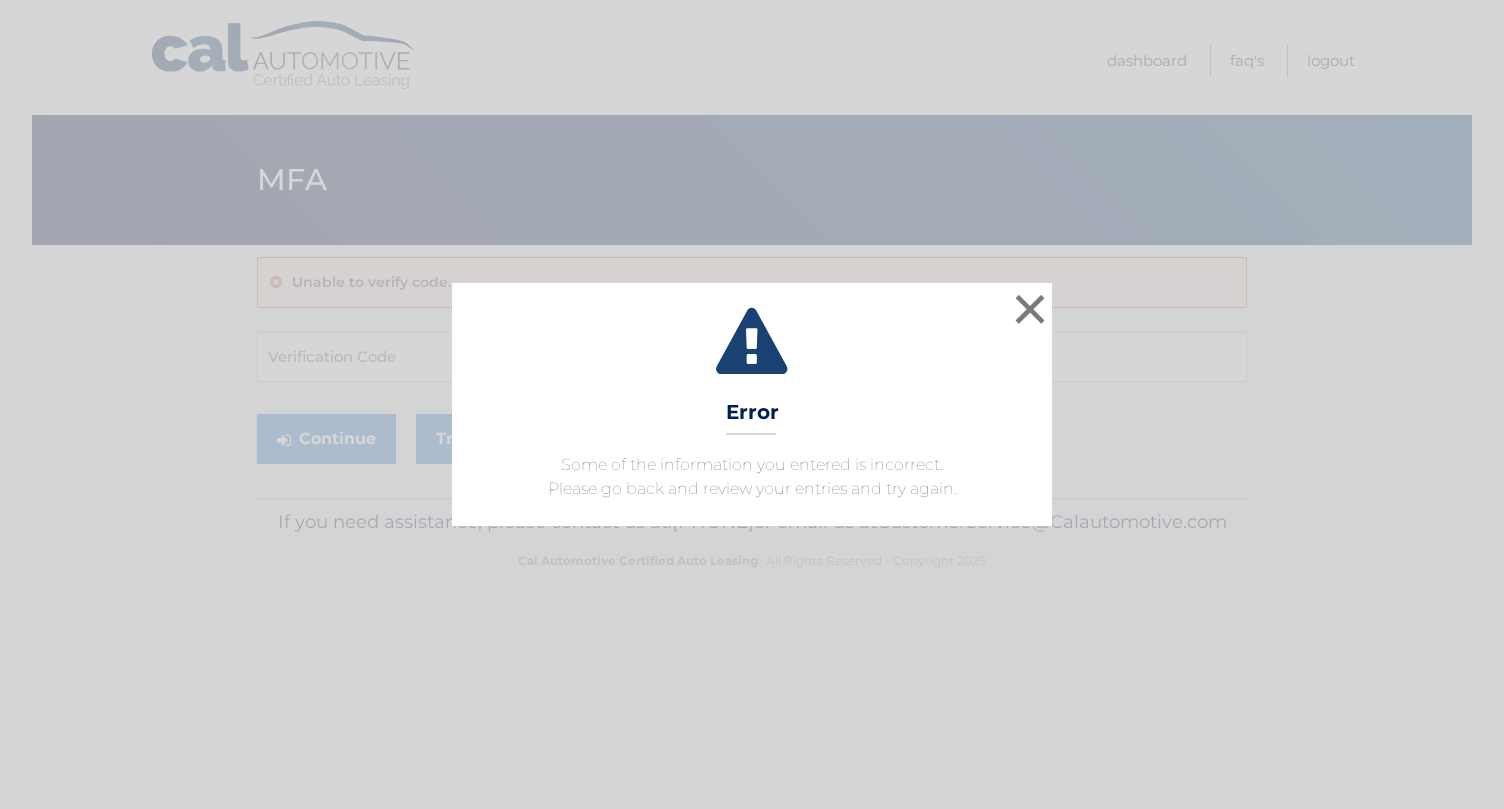scroll, scrollTop: 0, scrollLeft: 0, axis: both 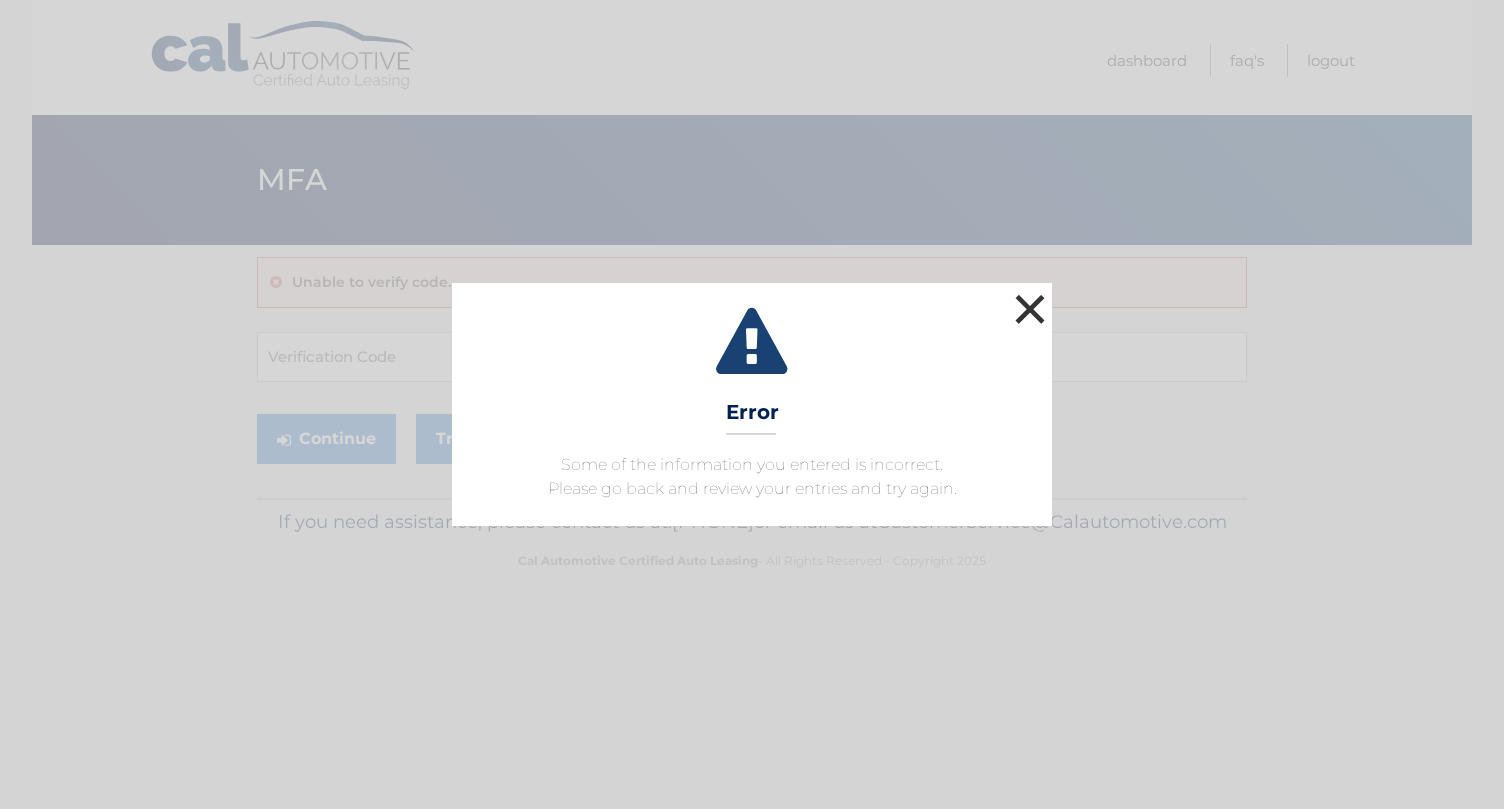 click on "×" at bounding box center (1030, 309) 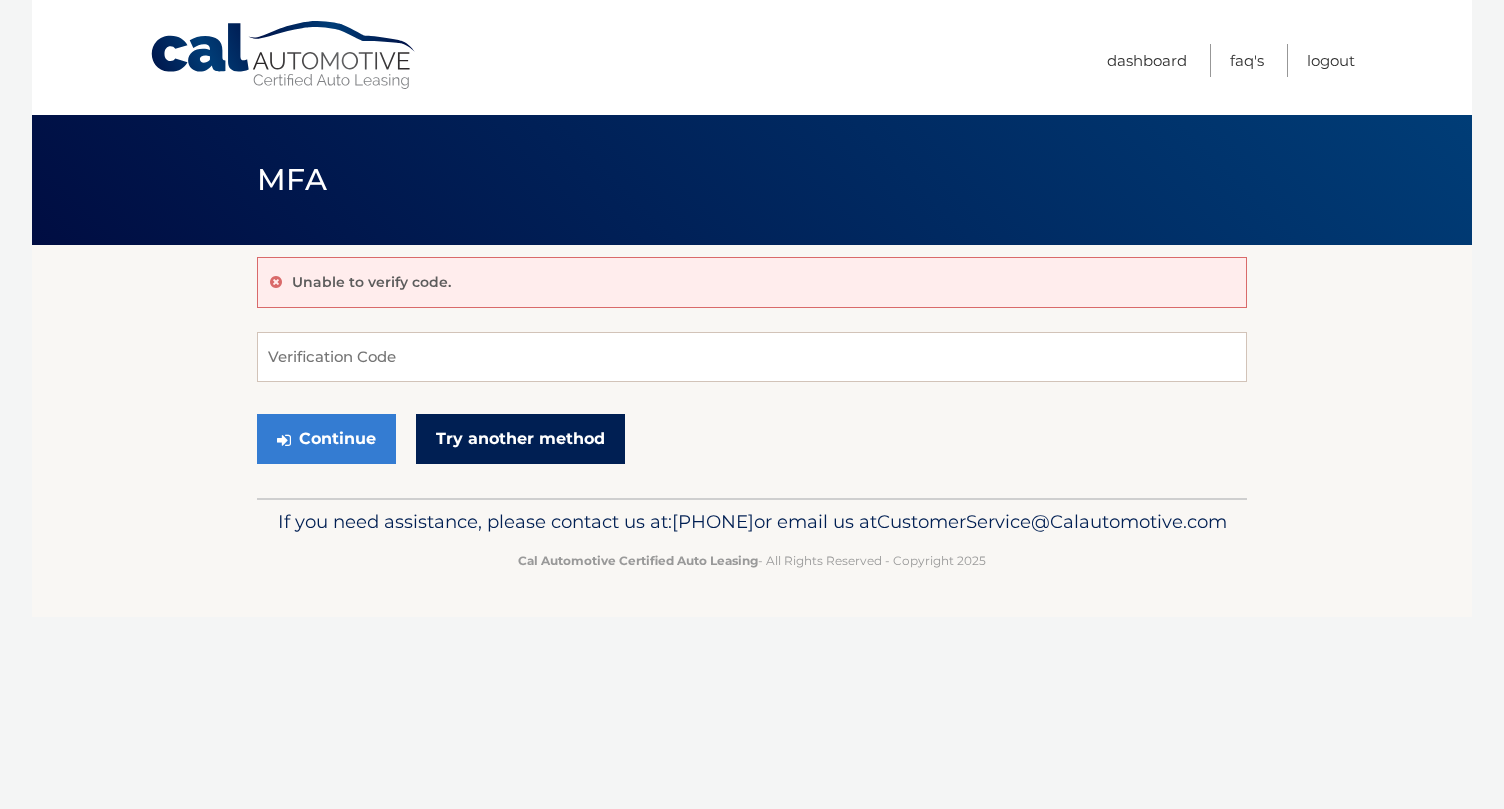 click on "Try another method" at bounding box center (520, 439) 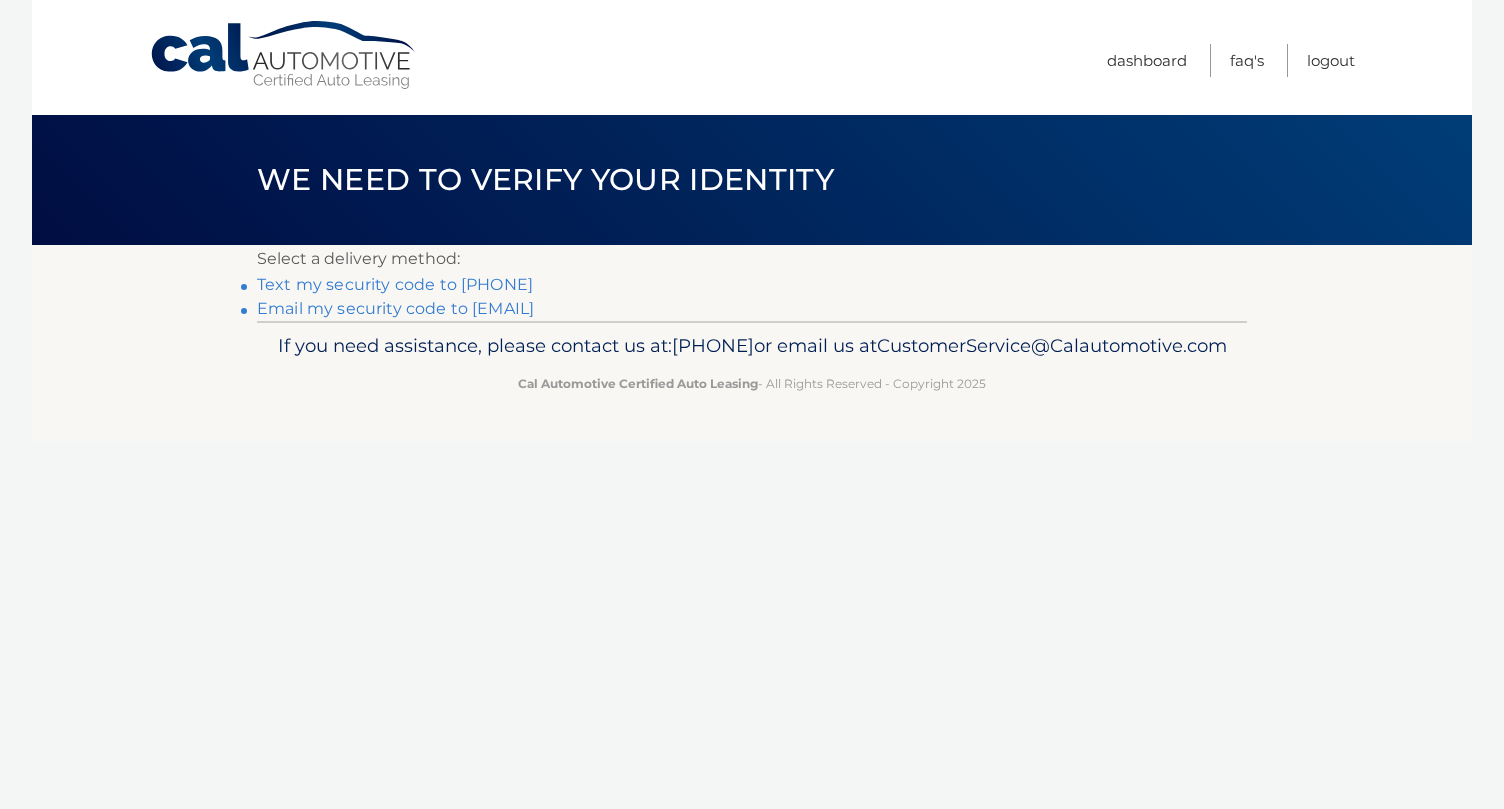 scroll, scrollTop: 0, scrollLeft: 0, axis: both 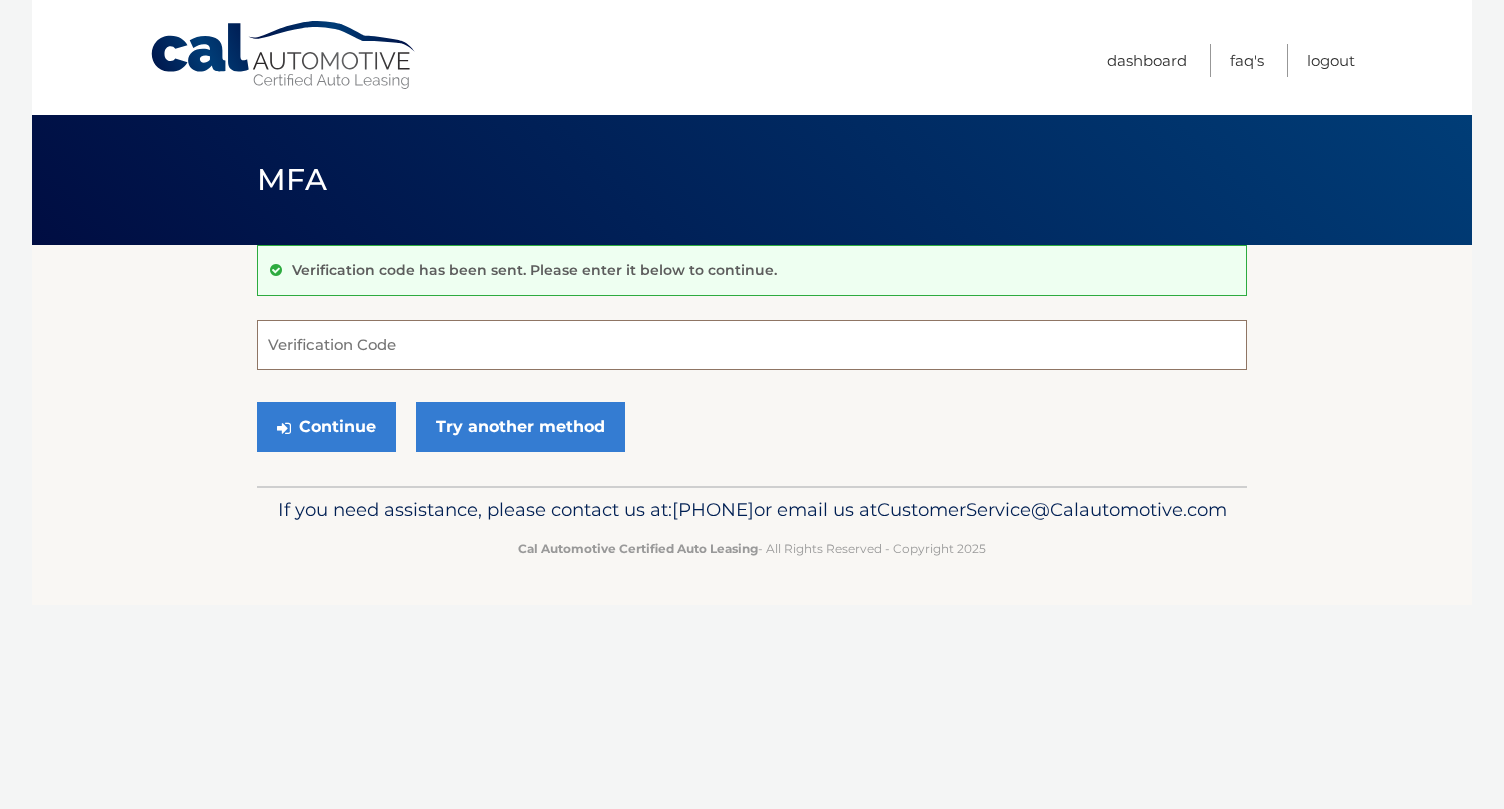 click on "Verification Code" at bounding box center [752, 345] 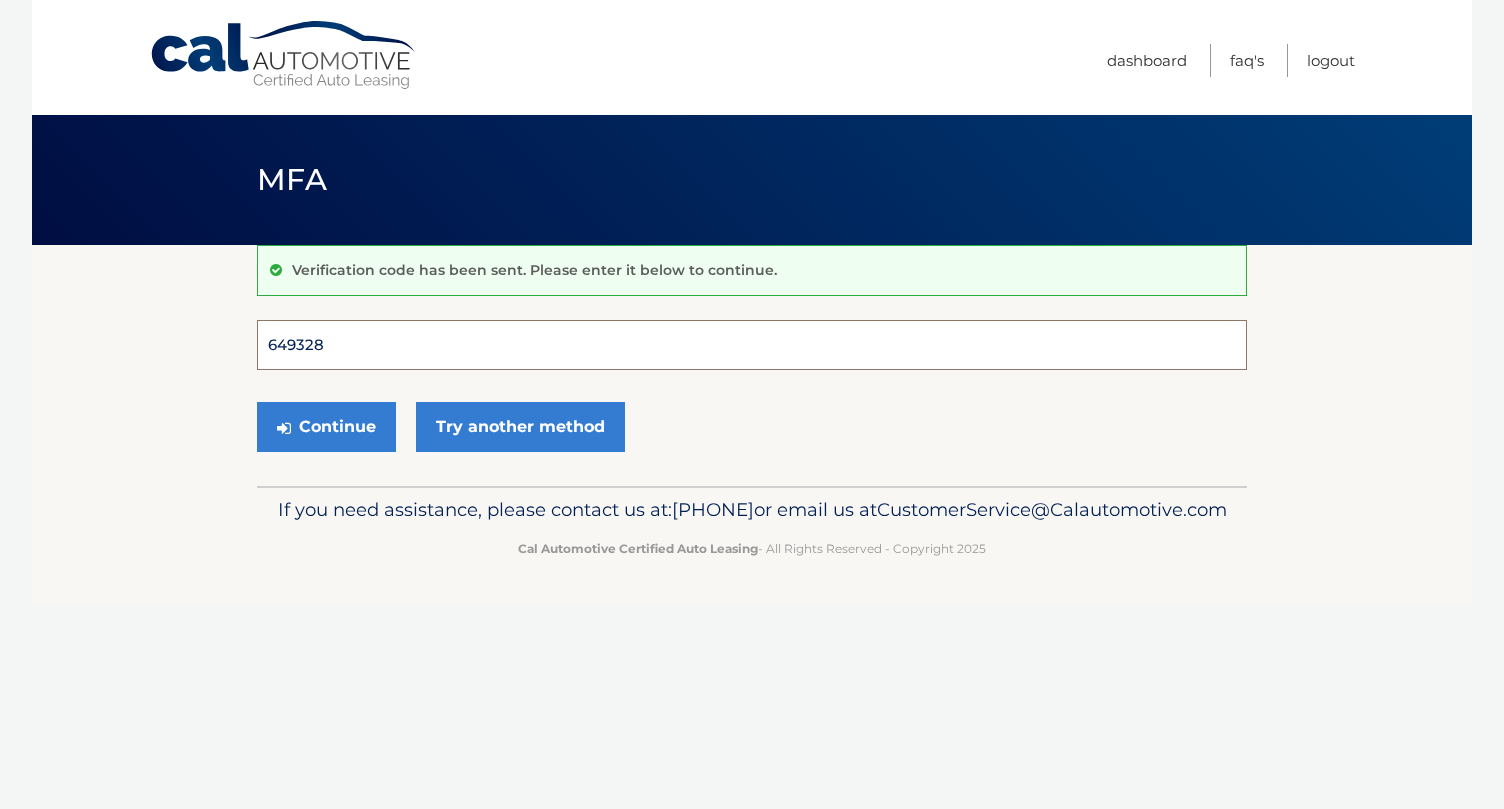 type on "649328" 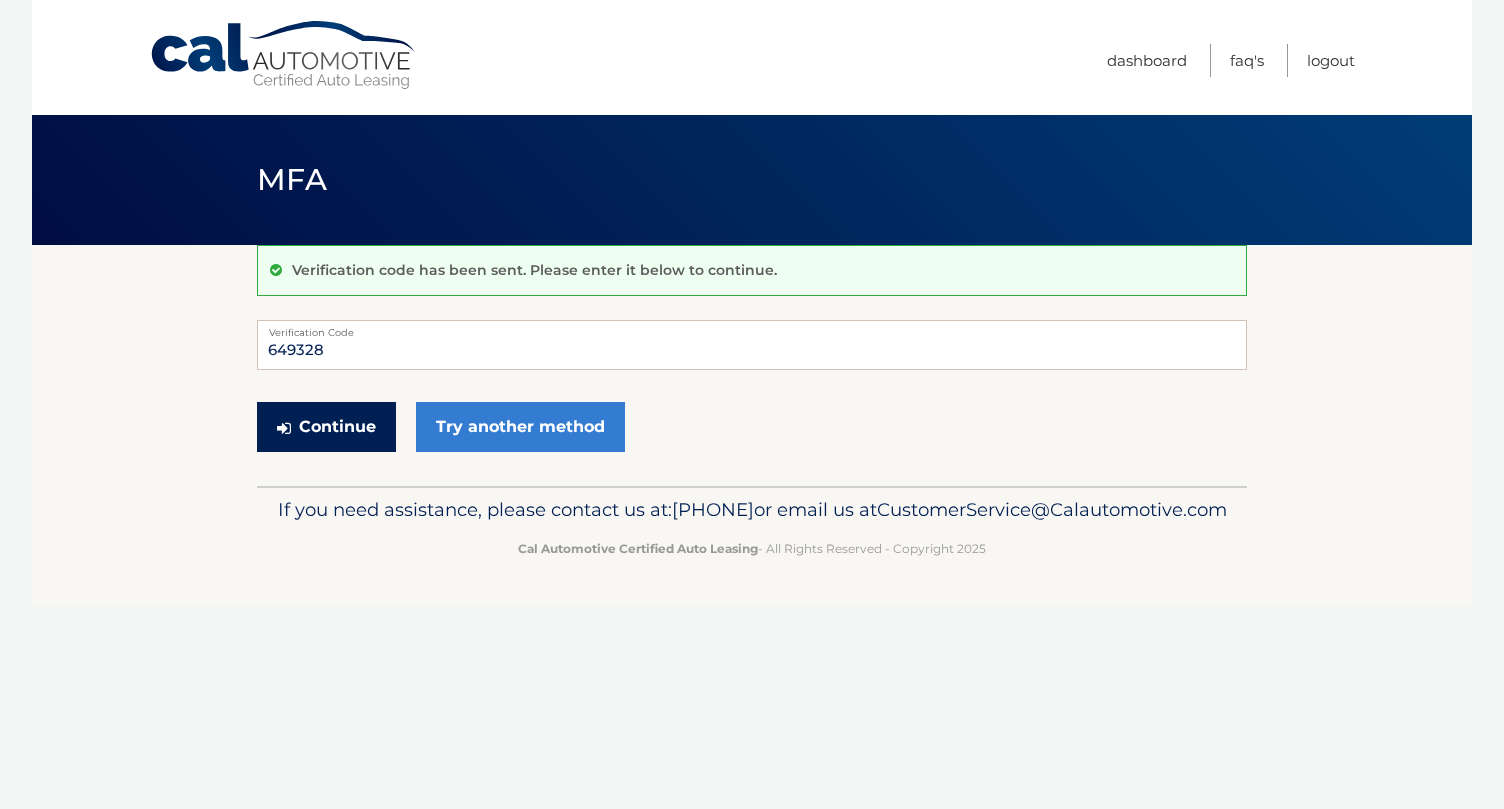click on "Continue" at bounding box center (326, 427) 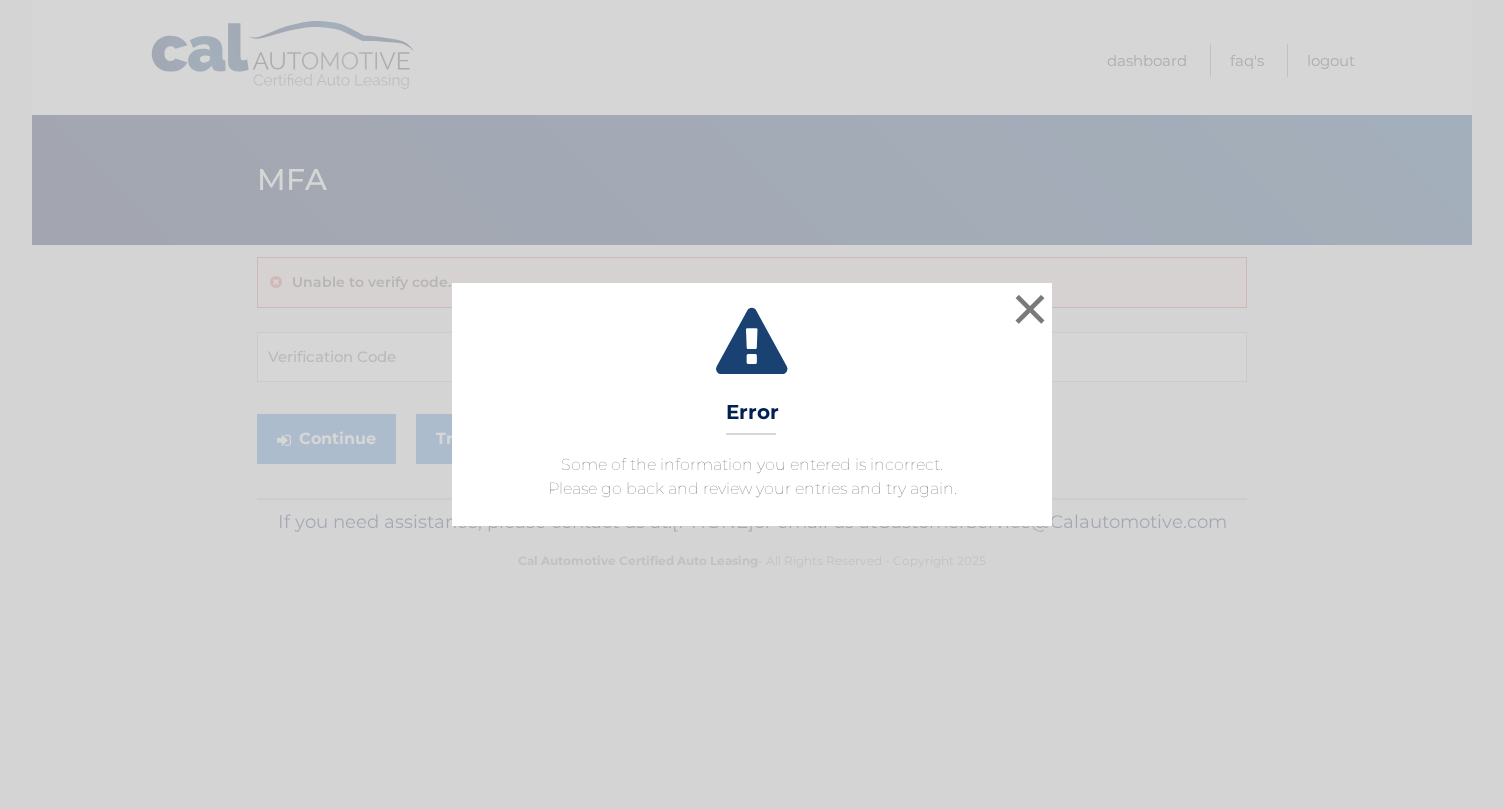 scroll, scrollTop: 0, scrollLeft: 0, axis: both 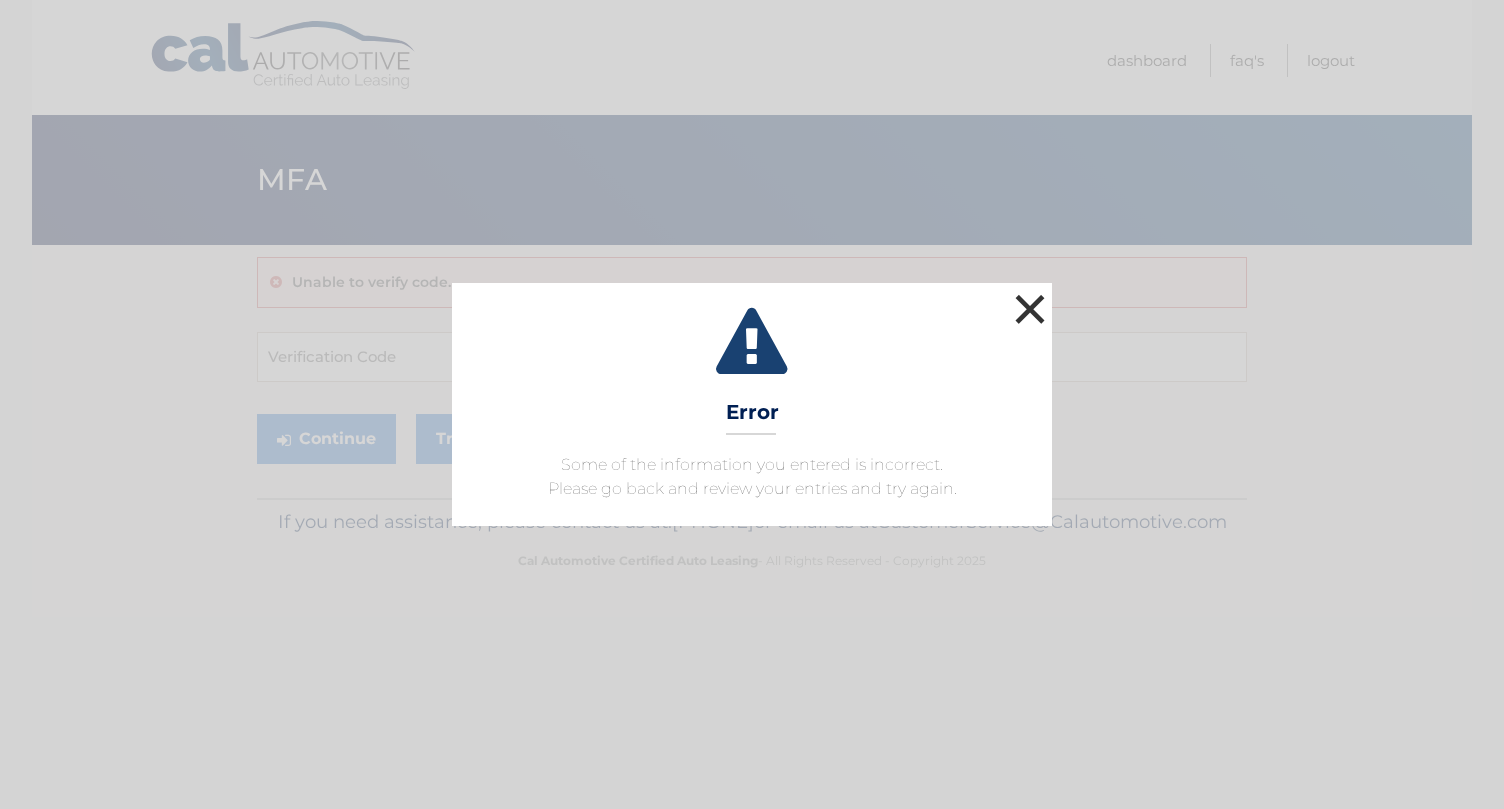 click on "×" at bounding box center [1030, 309] 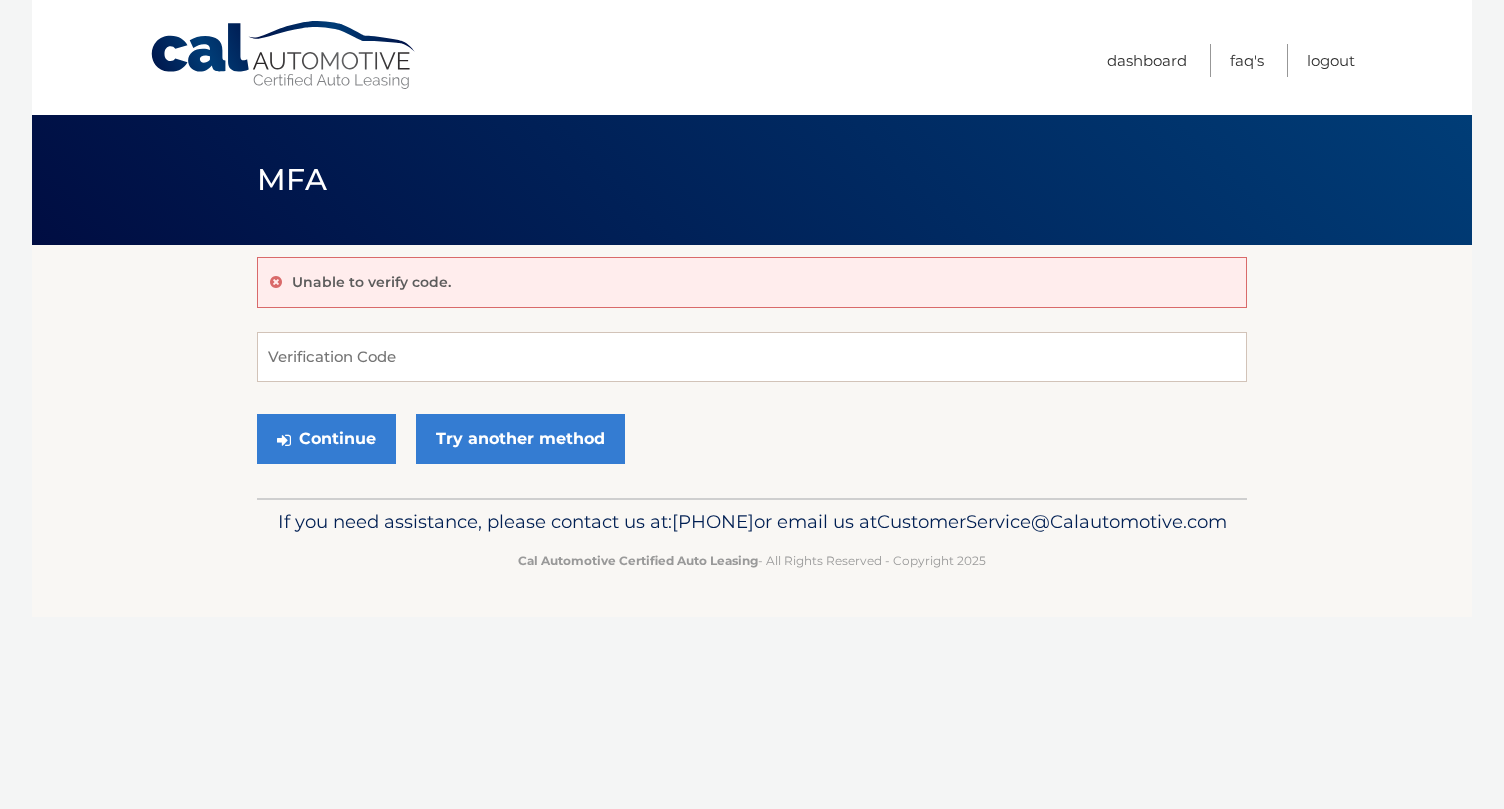 click on "Unable to verify code." at bounding box center [752, 282] 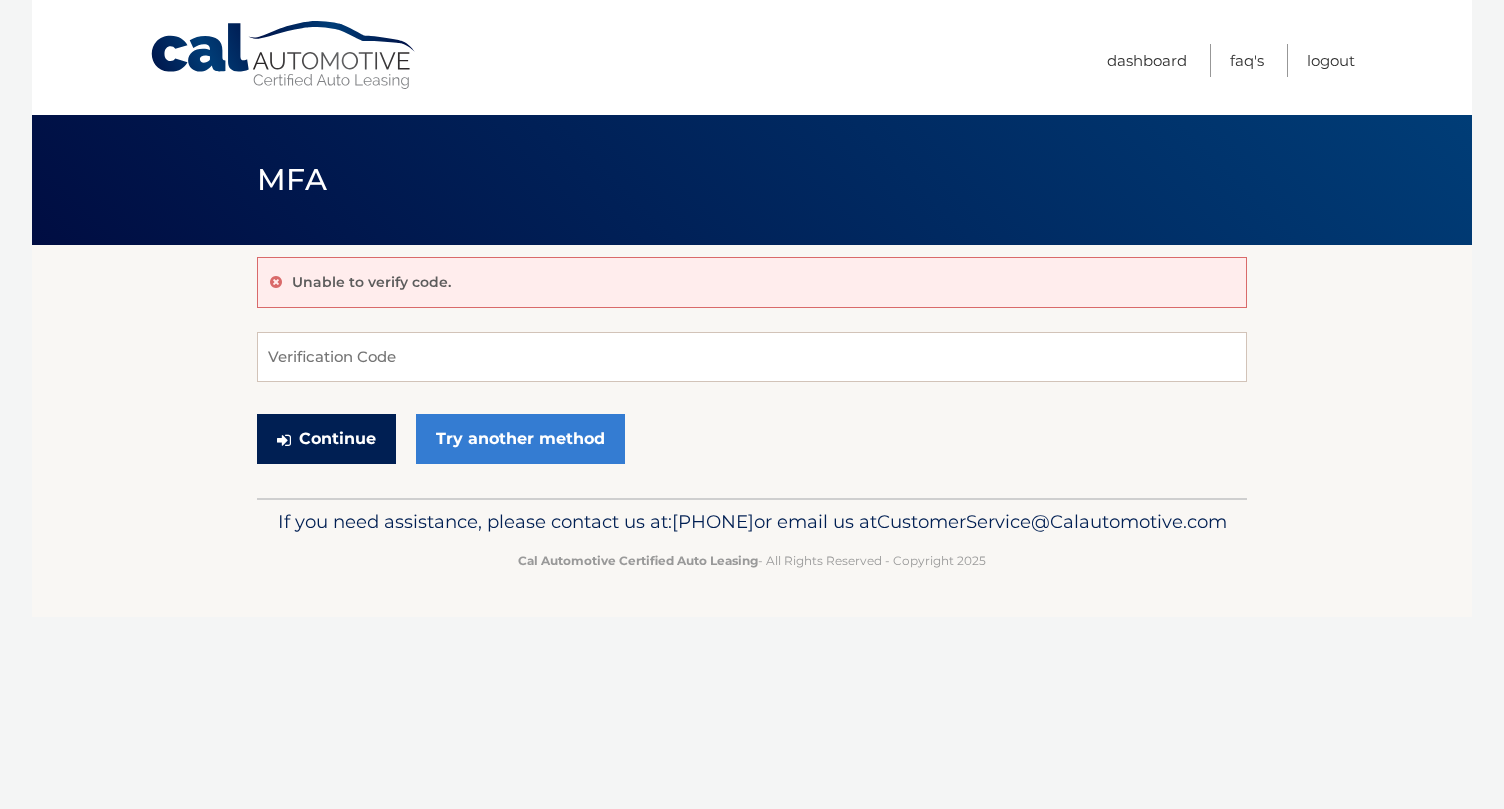 click on "Continue" at bounding box center (326, 439) 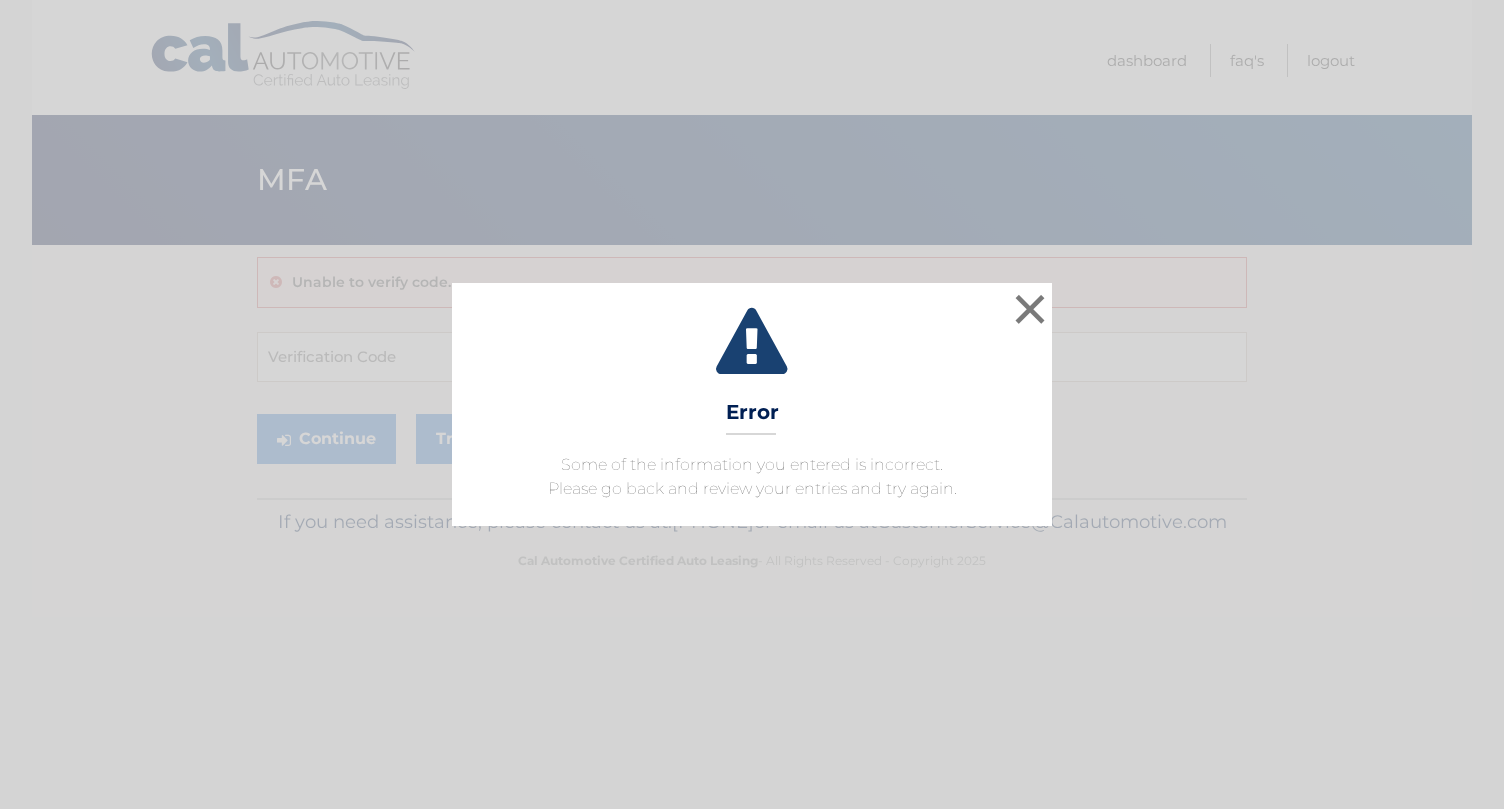 scroll, scrollTop: 0, scrollLeft: 0, axis: both 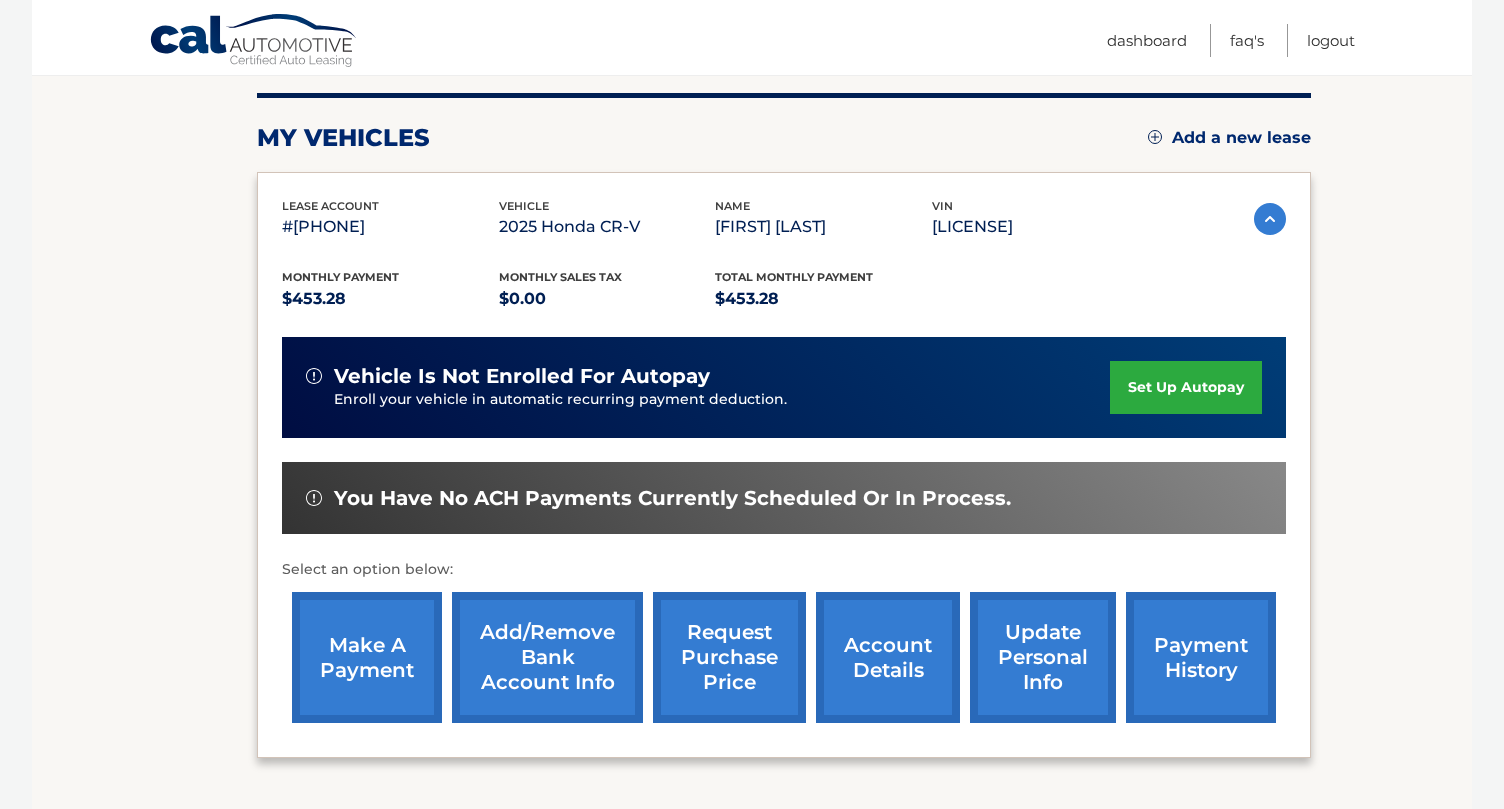 click on "make a payment" at bounding box center (367, 657) 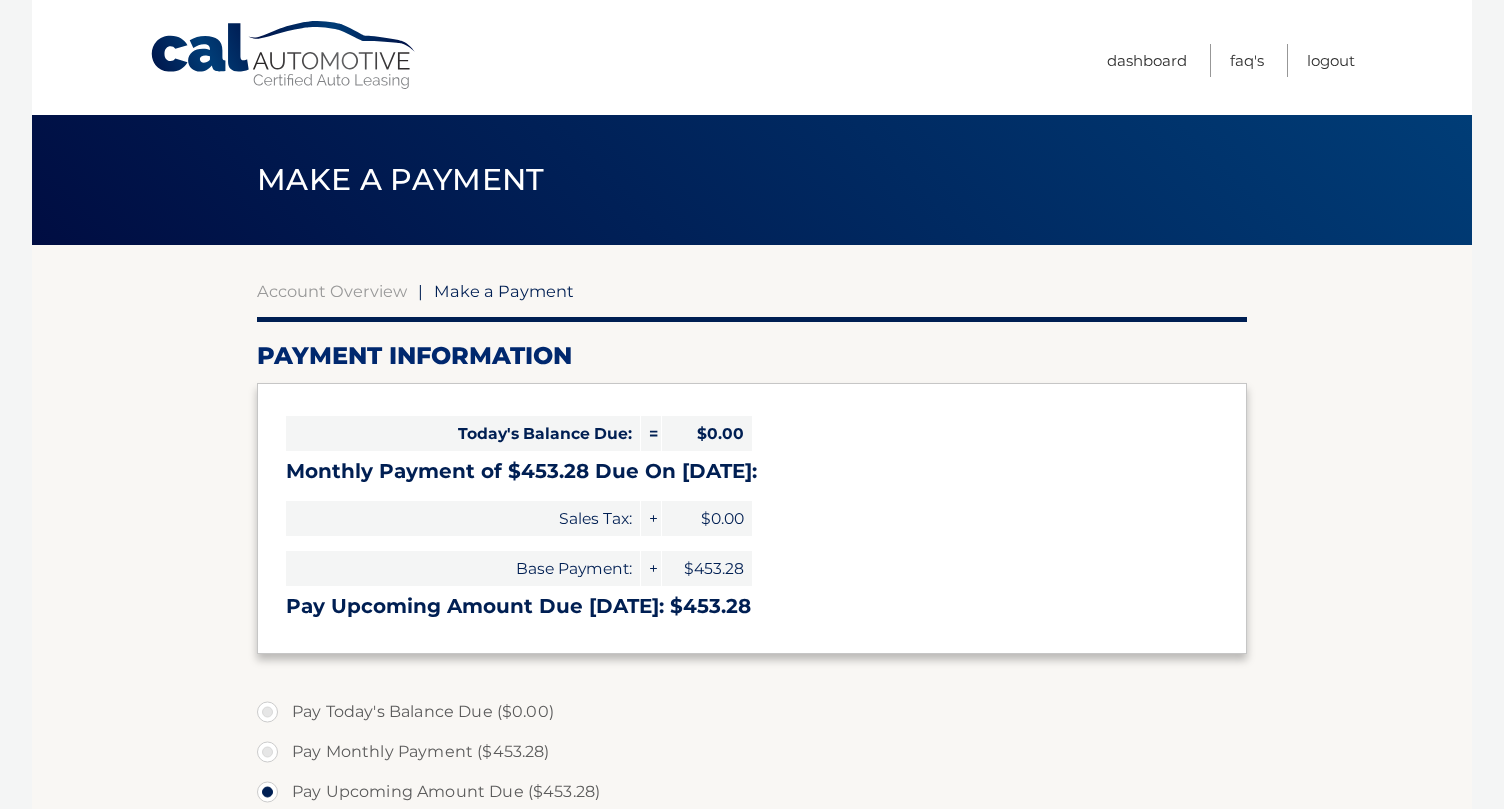select on "[UUID]" 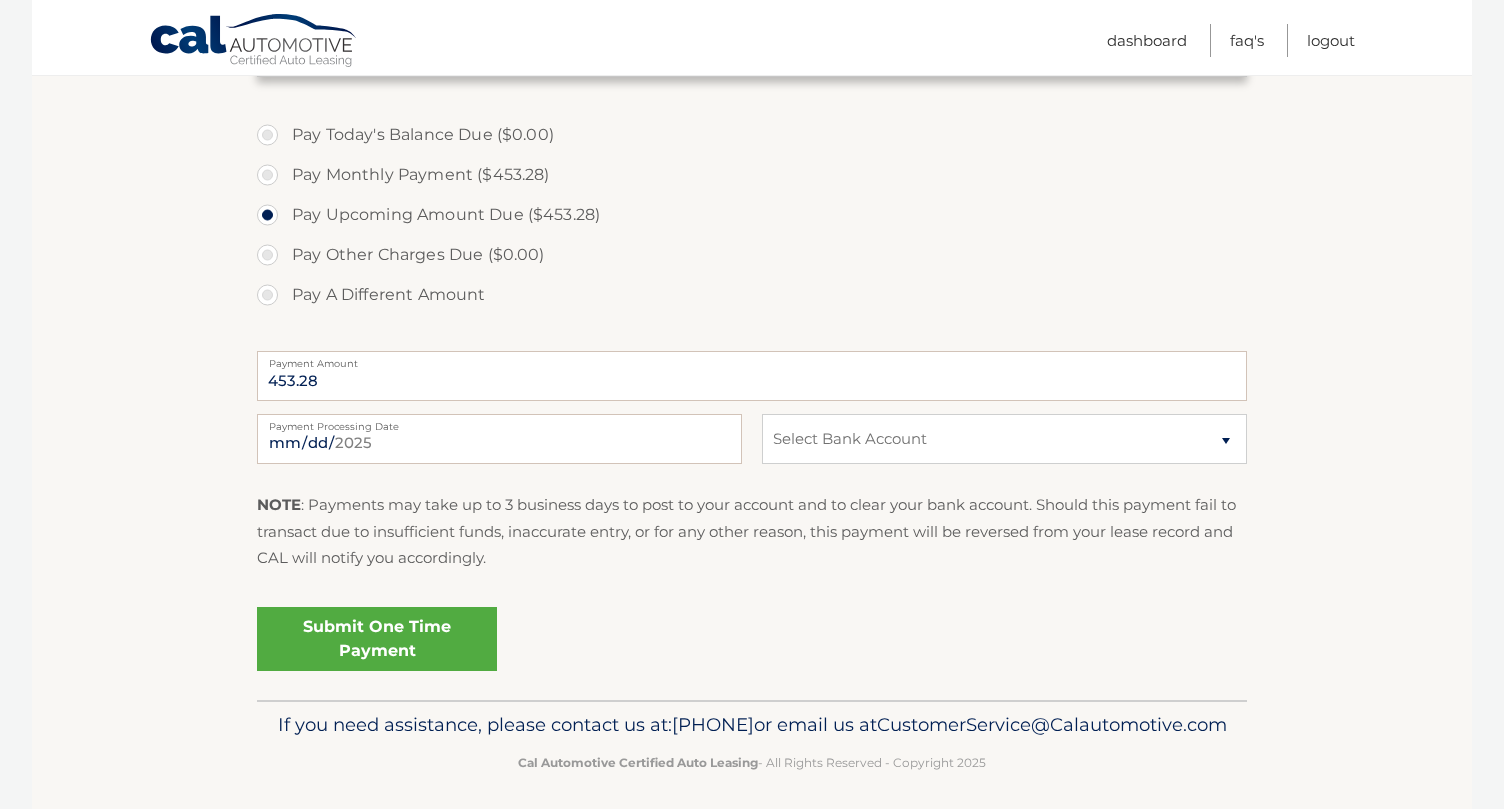 scroll, scrollTop: 580, scrollLeft: 0, axis: vertical 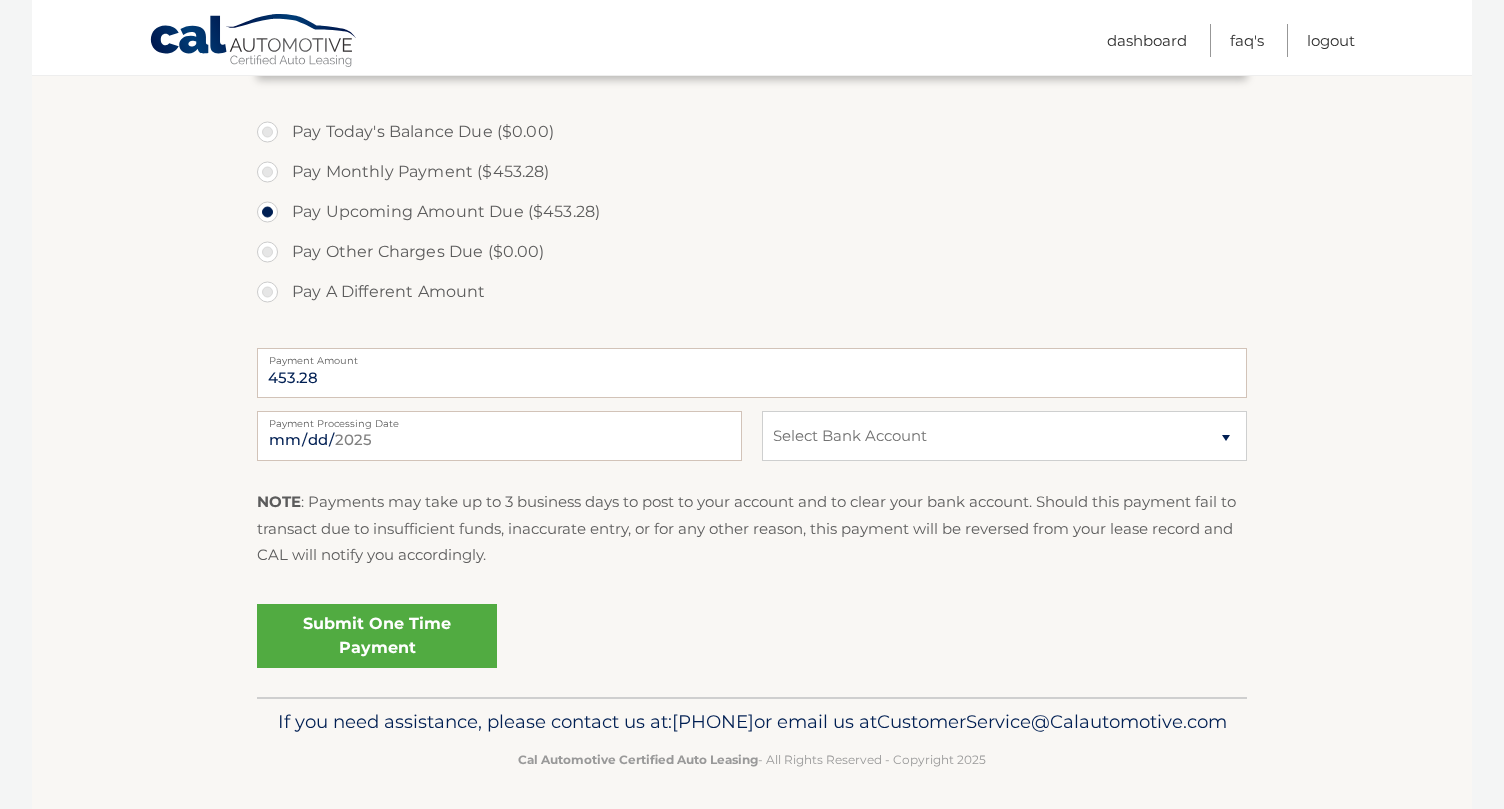 click on "Submit One Time Payment" at bounding box center (377, 636) 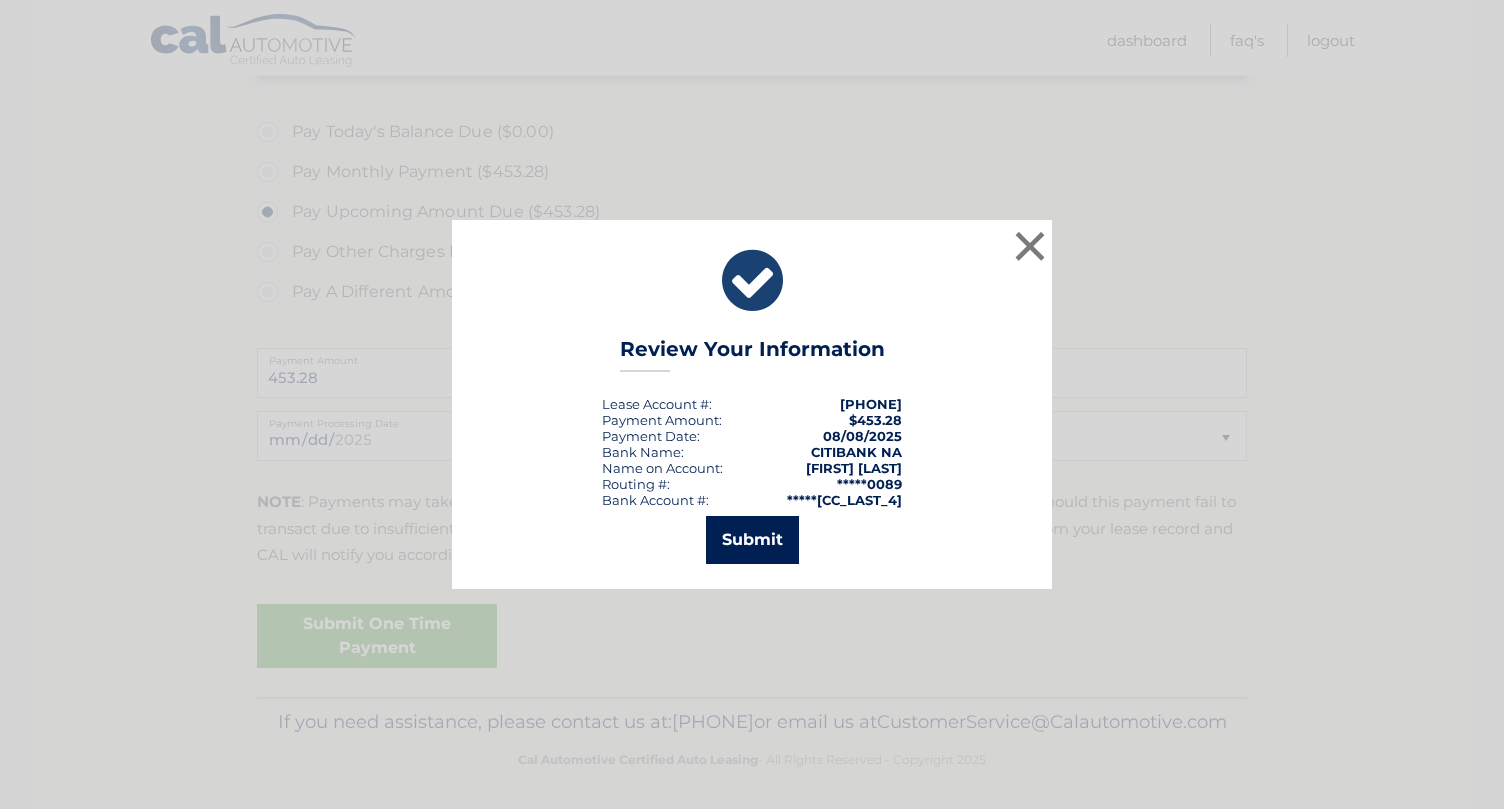 click on "Submit" at bounding box center (752, 540) 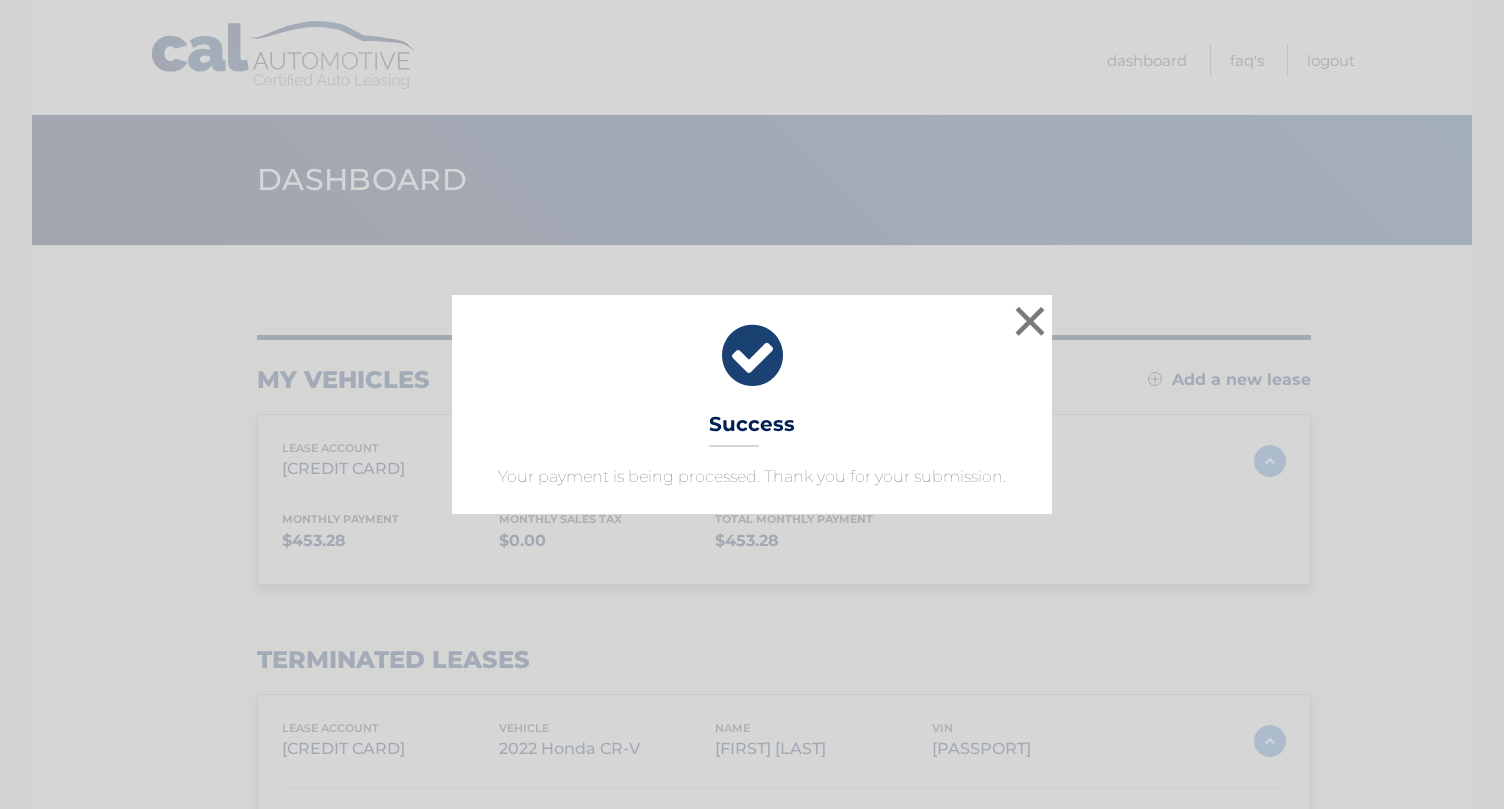 scroll, scrollTop: 0, scrollLeft: 0, axis: both 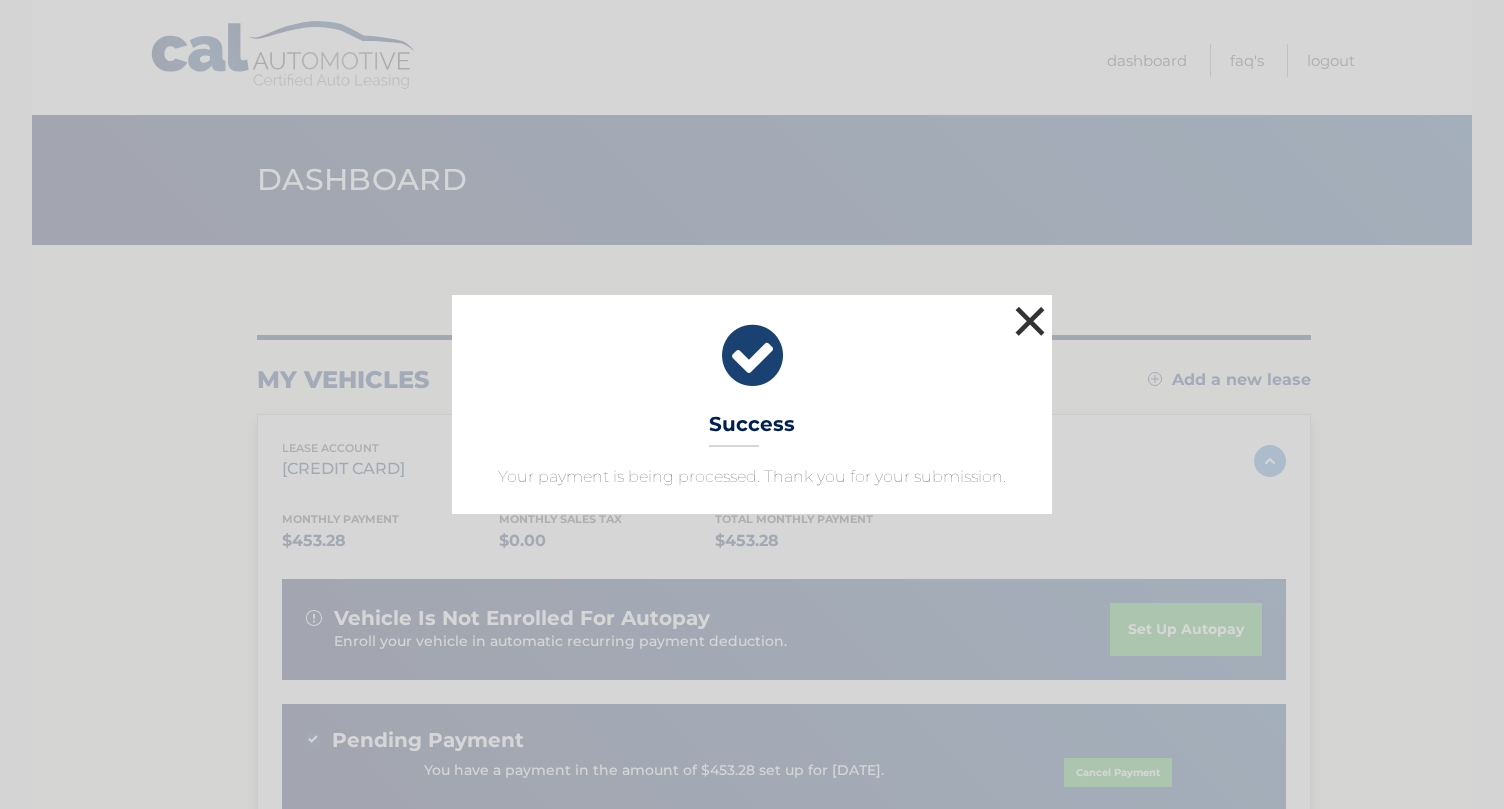 click on "×" at bounding box center (1030, 321) 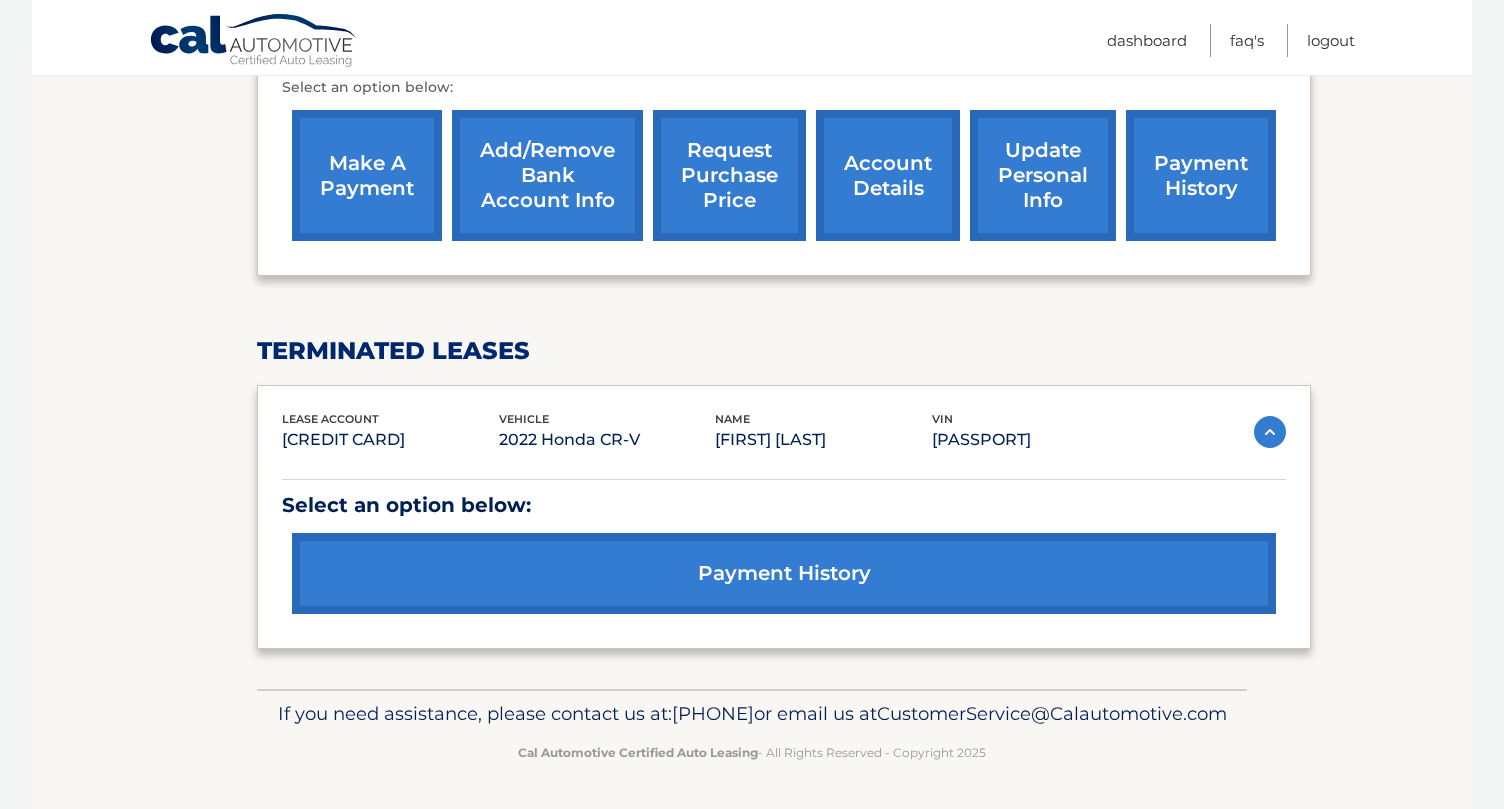 scroll, scrollTop: 787, scrollLeft: 0, axis: vertical 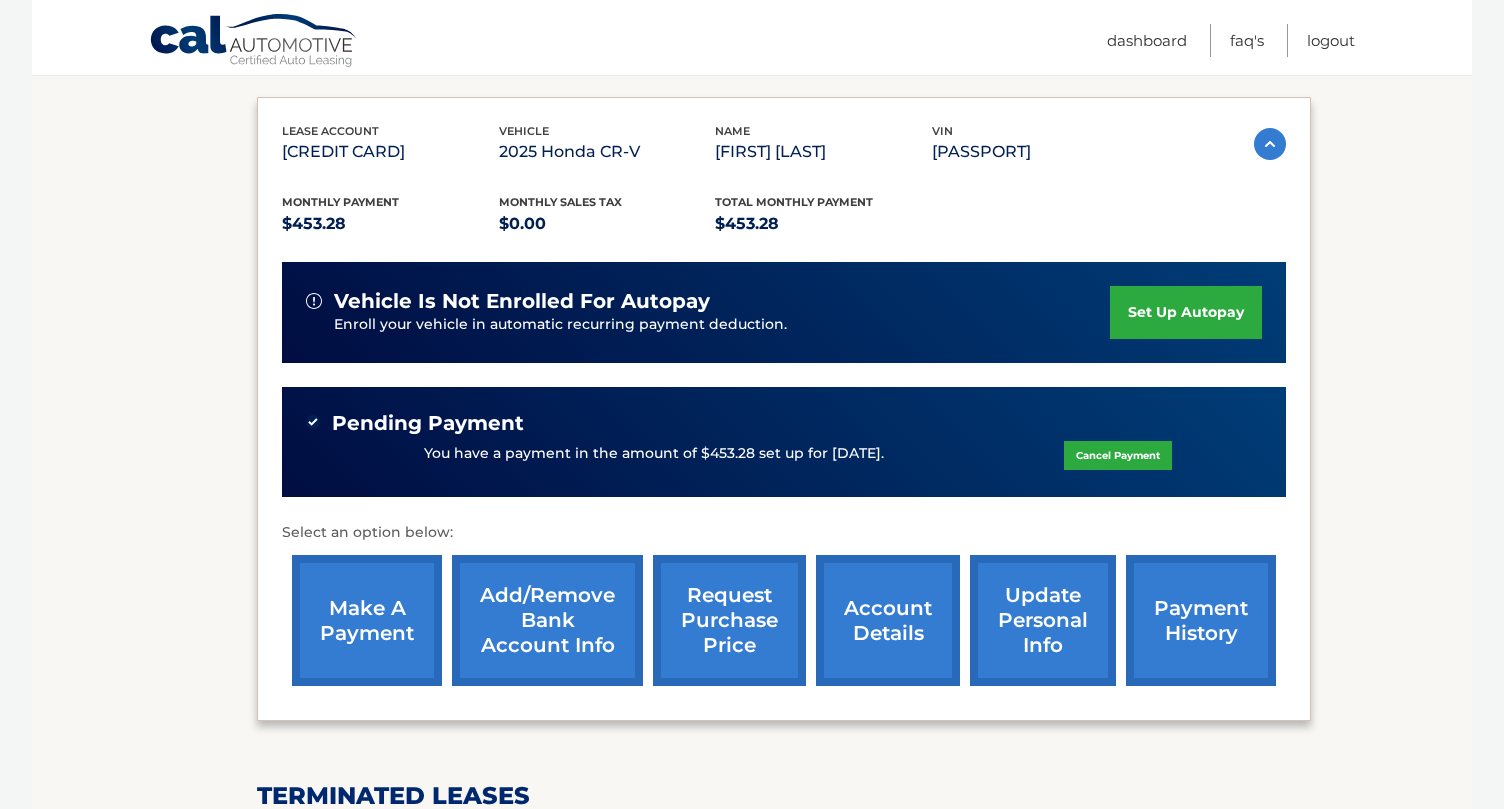 click on "payment history" at bounding box center (1201, 620) 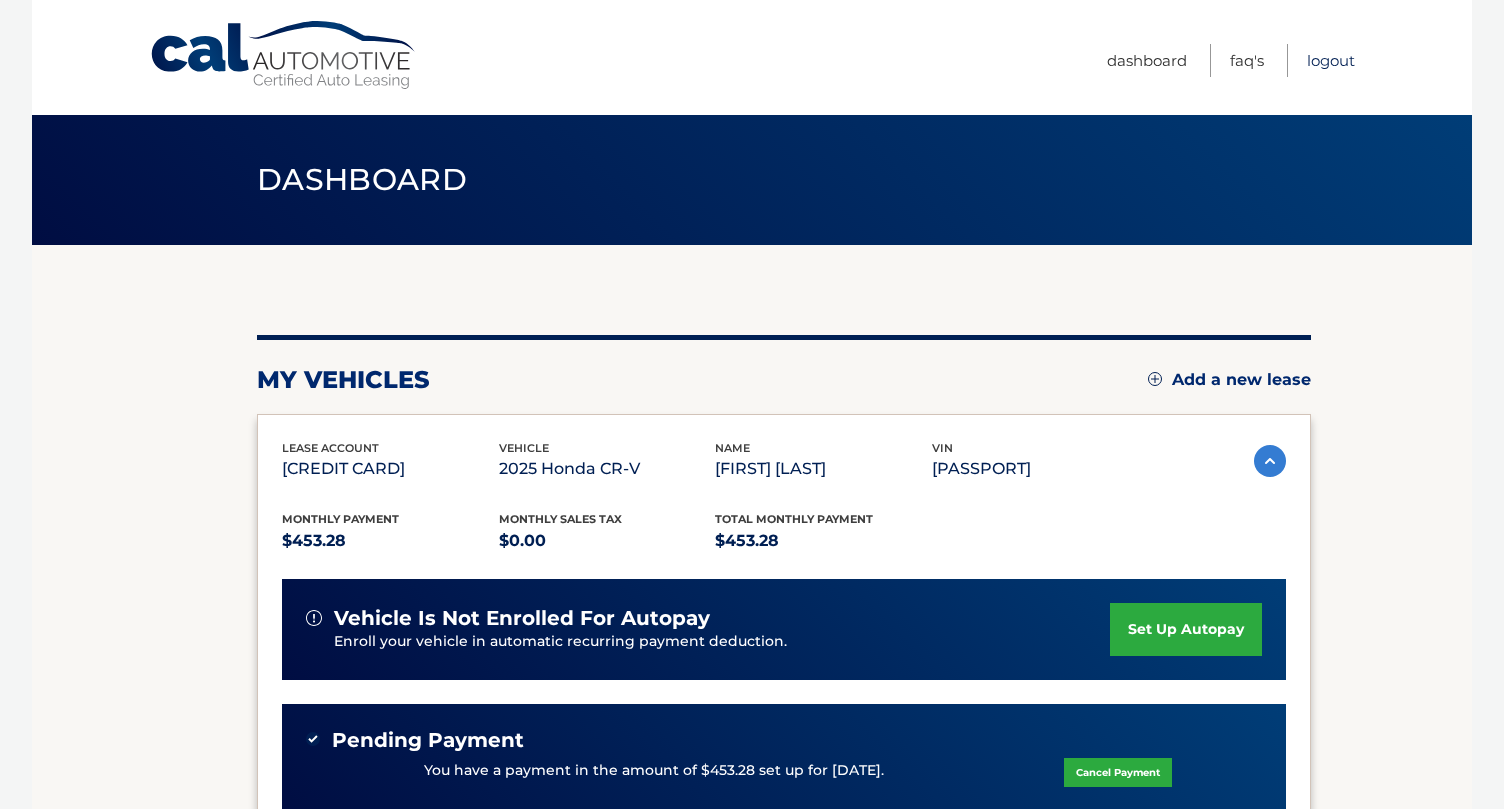 scroll, scrollTop: 0, scrollLeft: 0, axis: both 